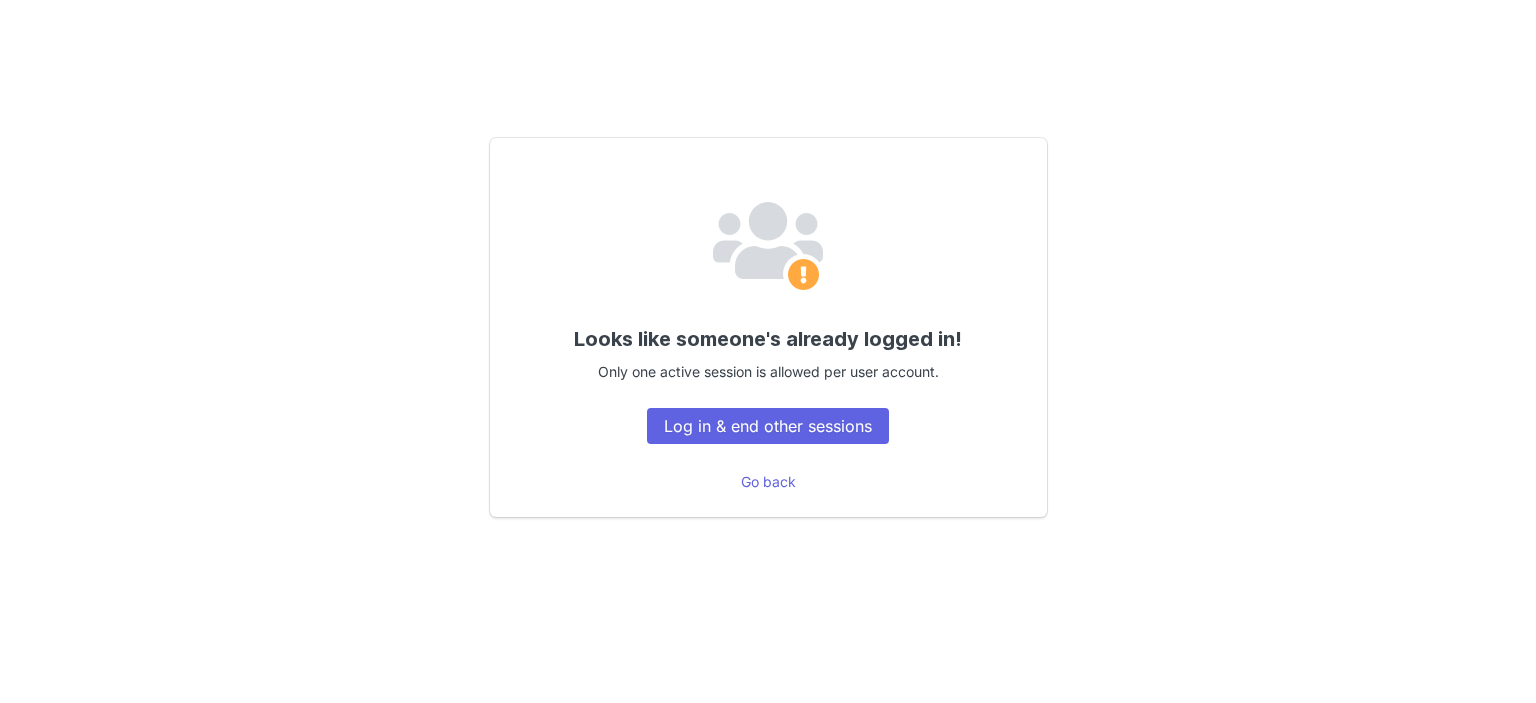scroll, scrollTop: 0, scrollLeft: 0, axis: both 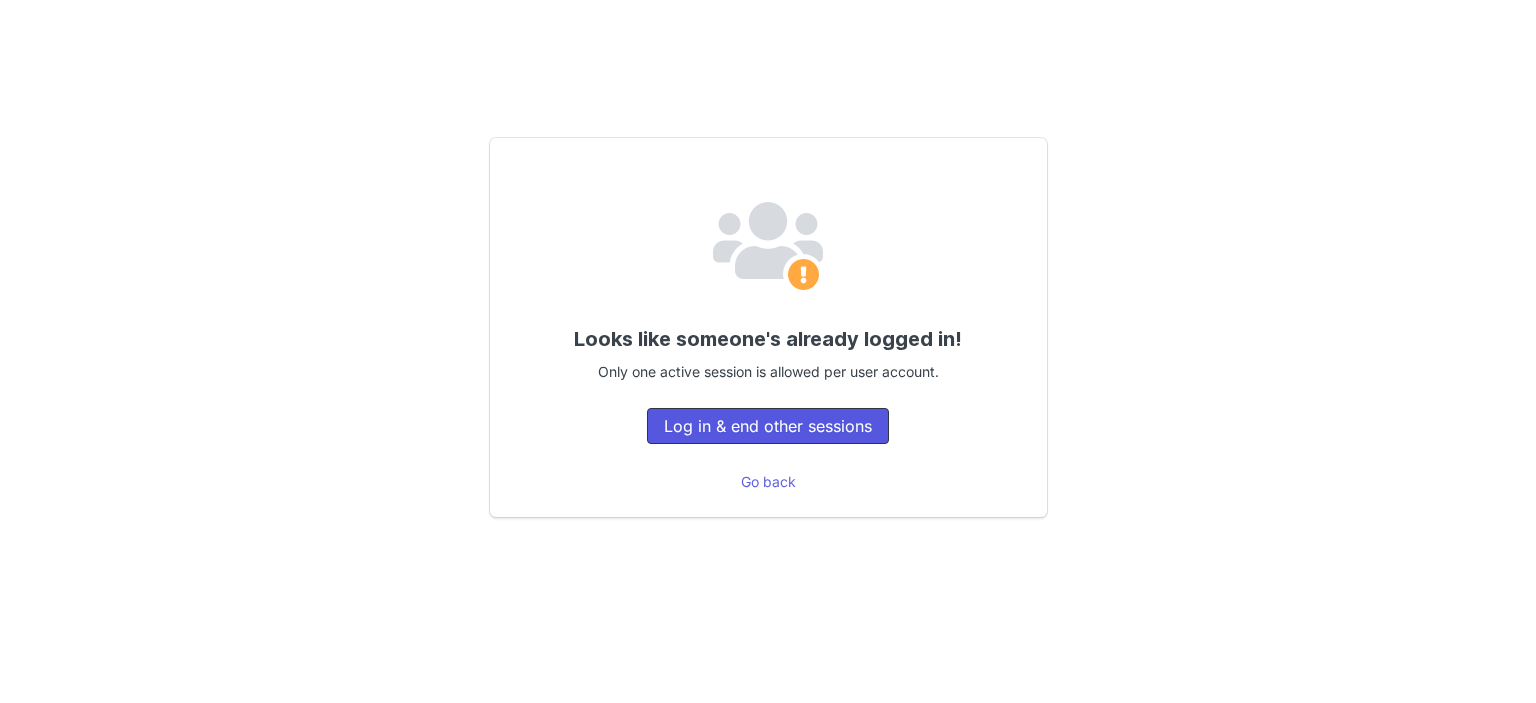 click on "Log in & end other sessions" at bounding box center [768, 426] 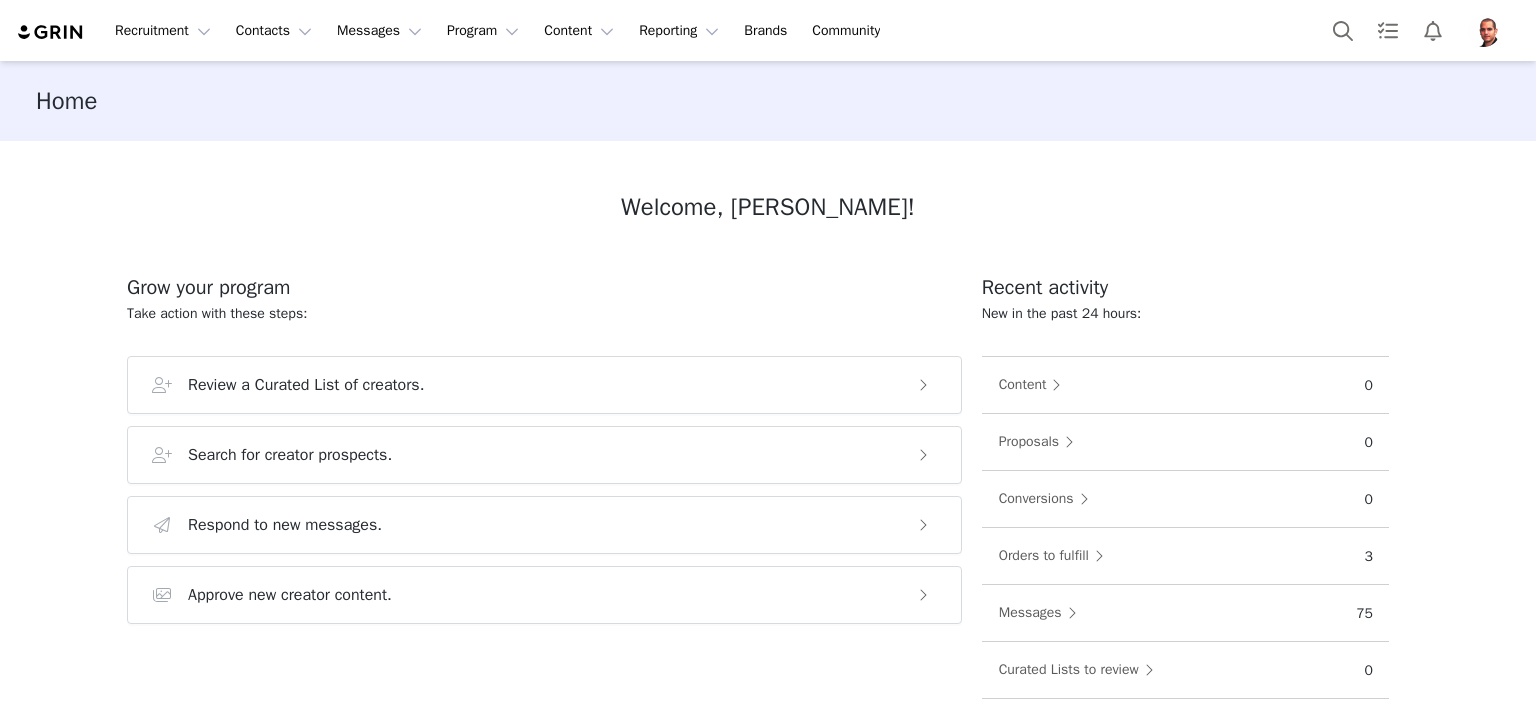 scroll, scrollTop: 0, scrollLeft: 0, axis: both 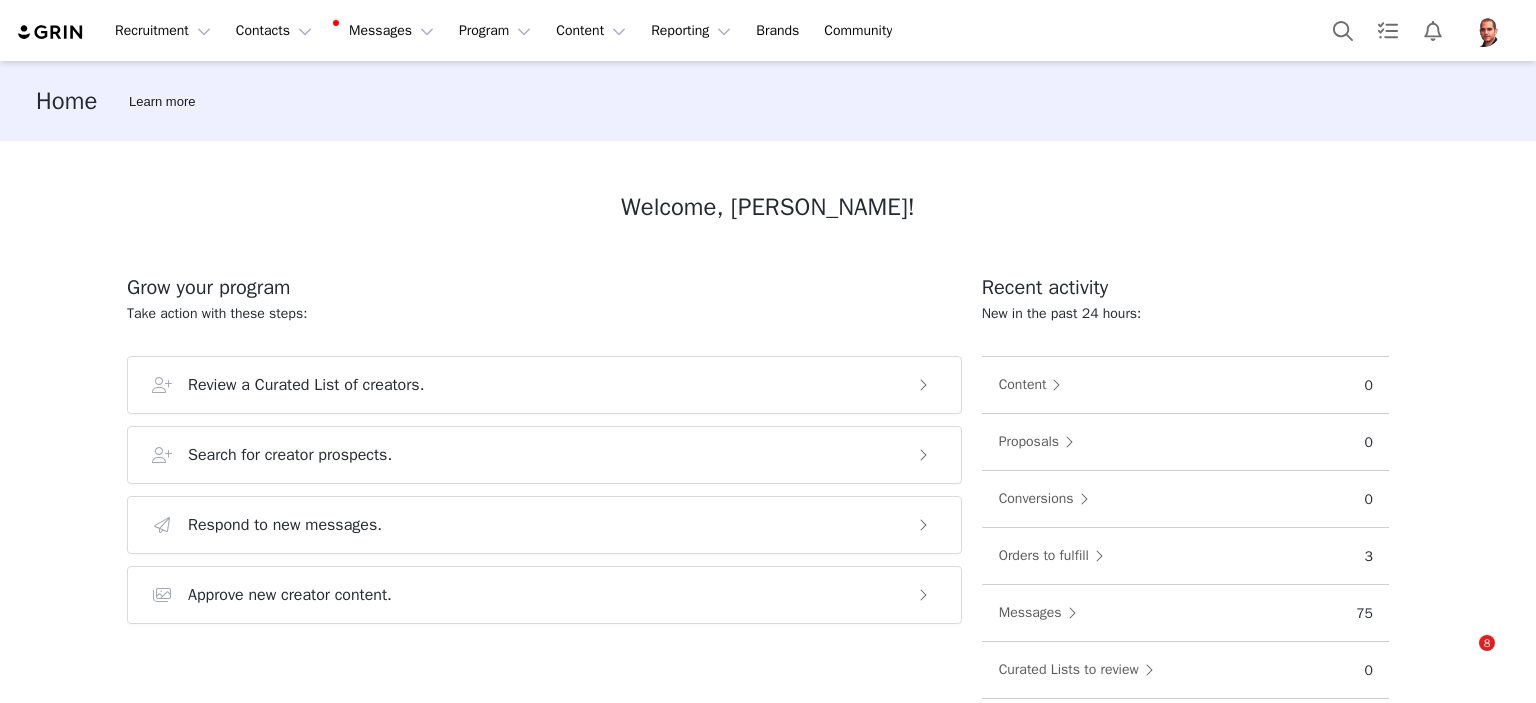 click at bounding box center (1484, 31) 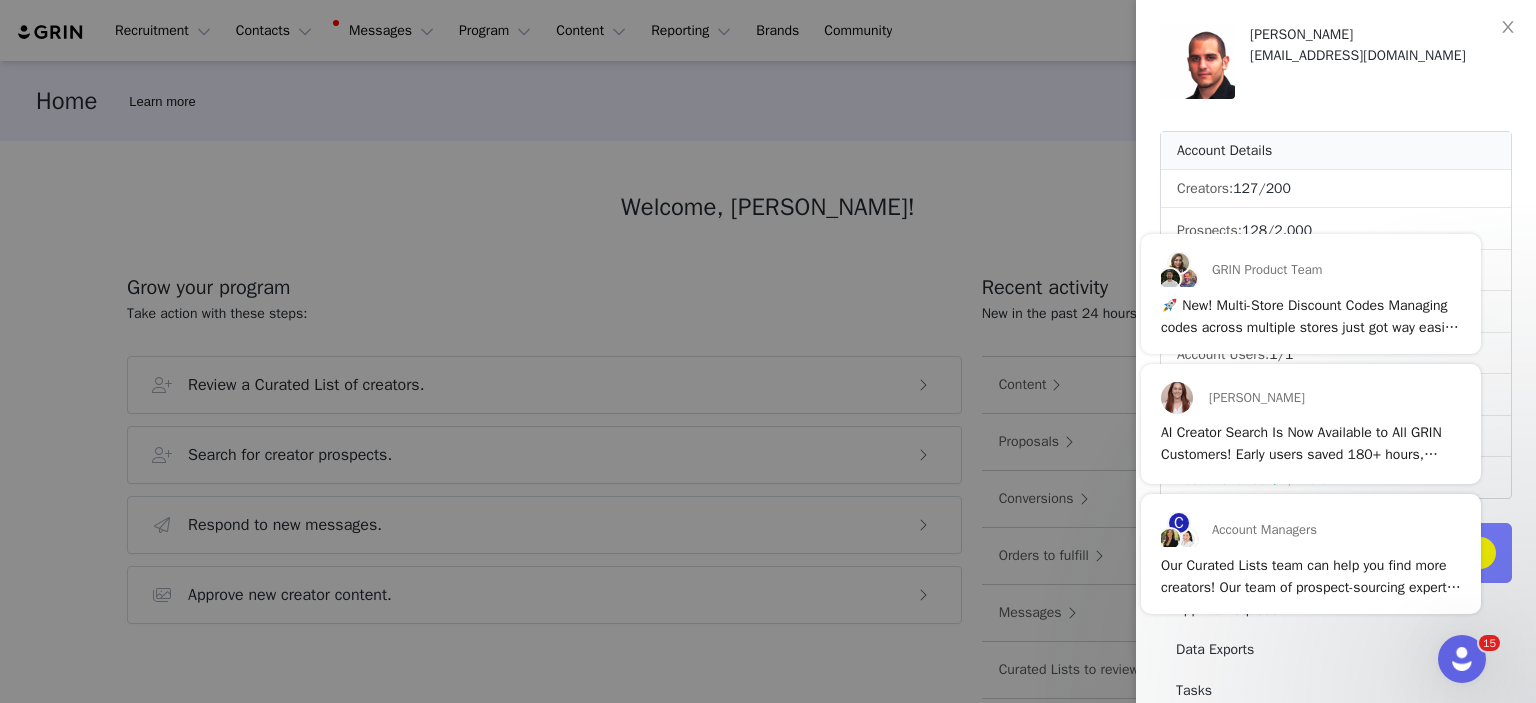 scroll, scrollTop: 0, scrollLeft: 0, axis: both 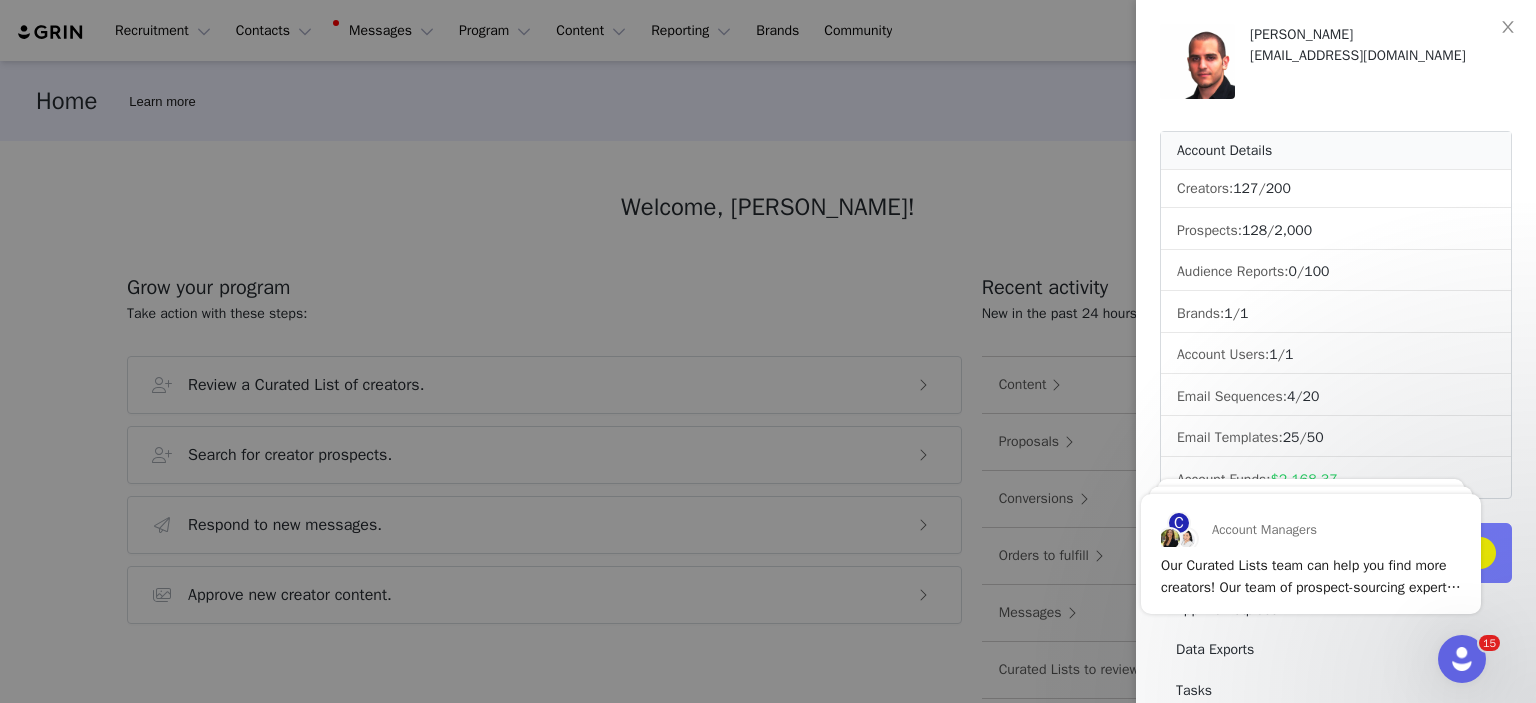 click at bounding box center (768, 351) 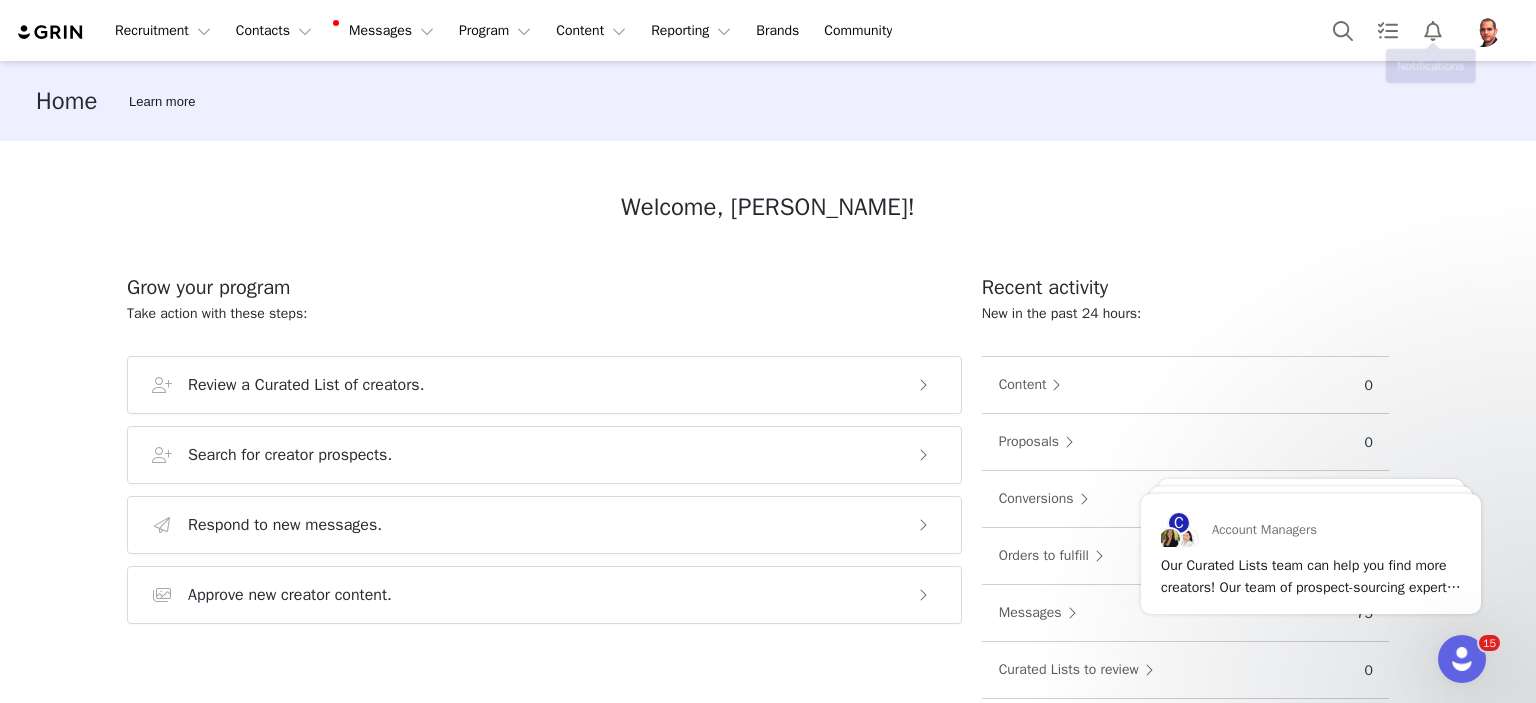 click at bounding box center [1484, 31] 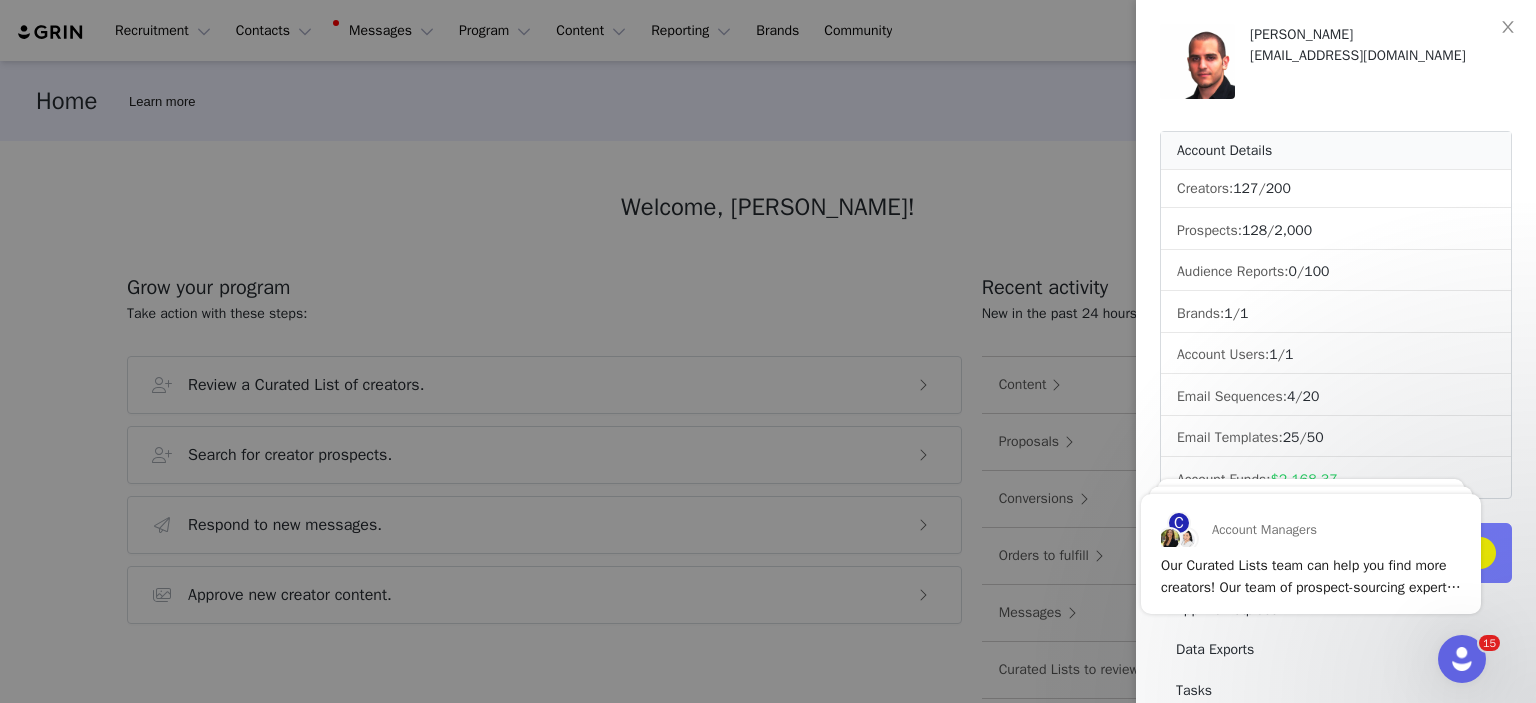 scroll, scrollTop: 100, scrollLeft: 0, axis: vertical 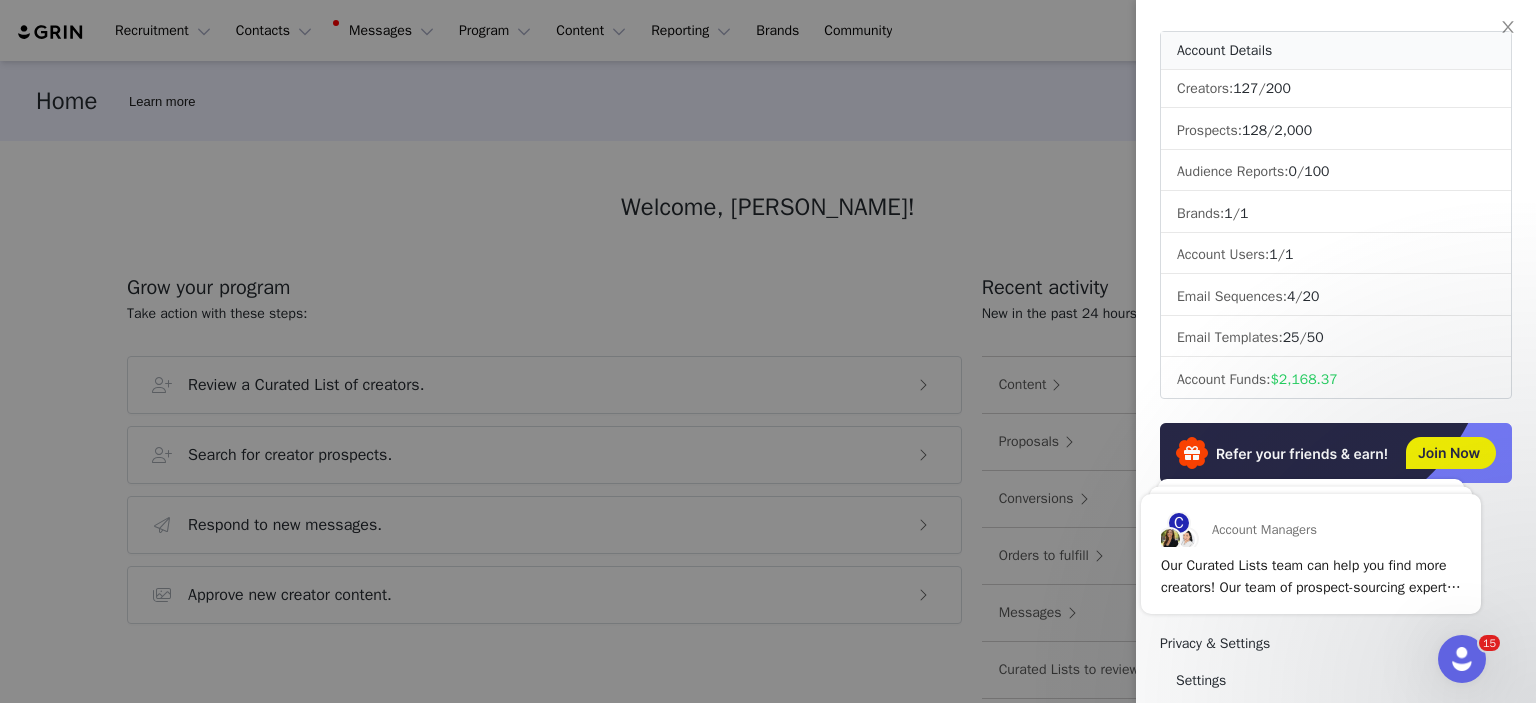 click on "$2,168.37" at bounding box center [1303, 379] 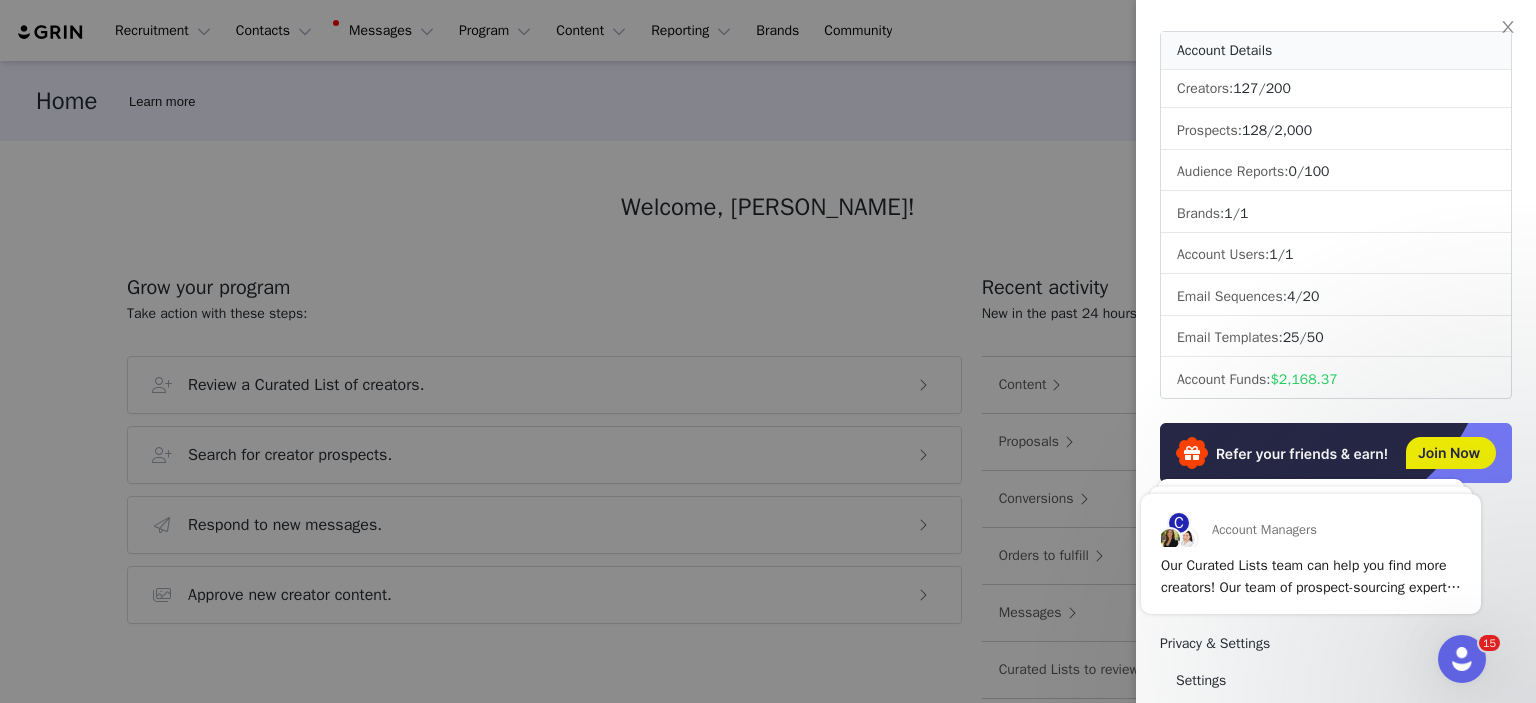 click at bounding box center (768, 351) 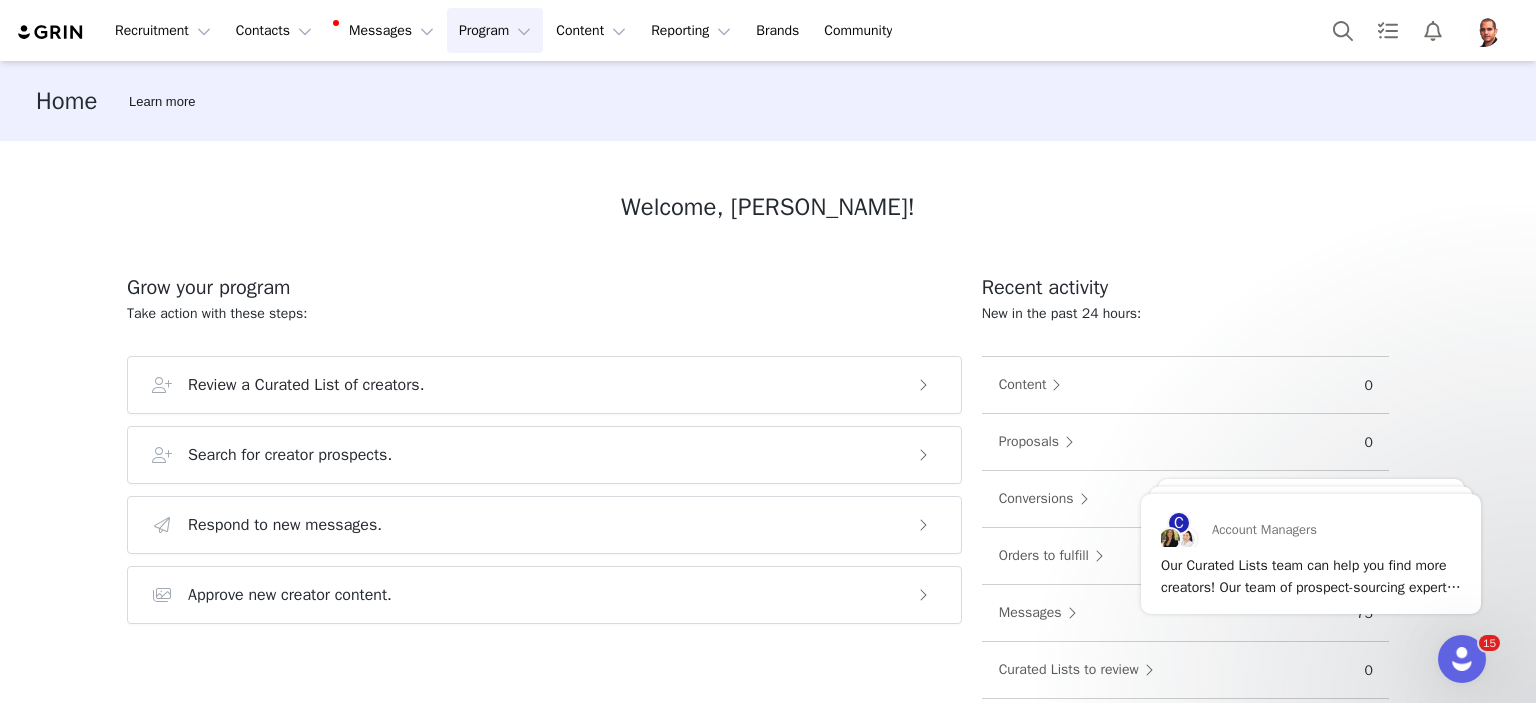 click on "Program Program" at bounding box center (495, 30) 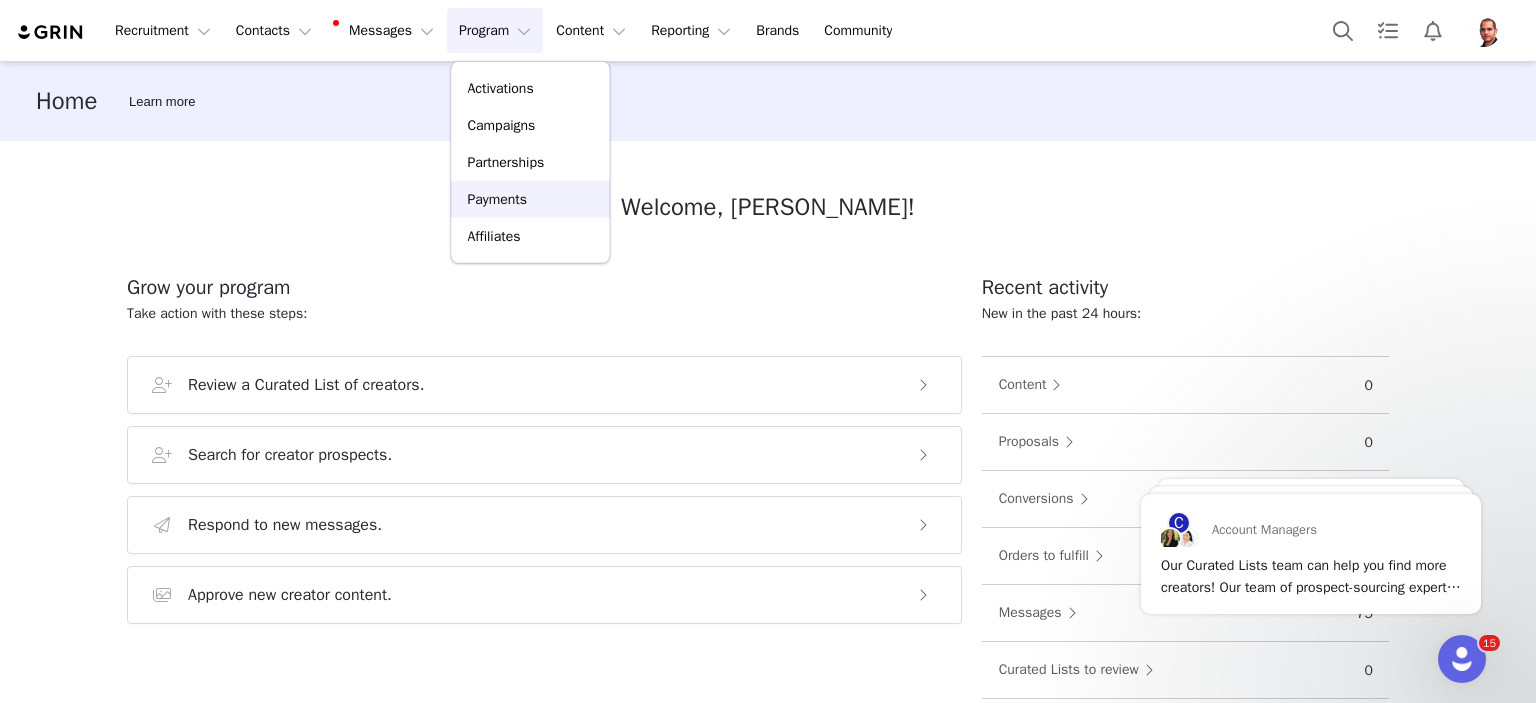 click on "Payments" at bounding box center (530, 199) 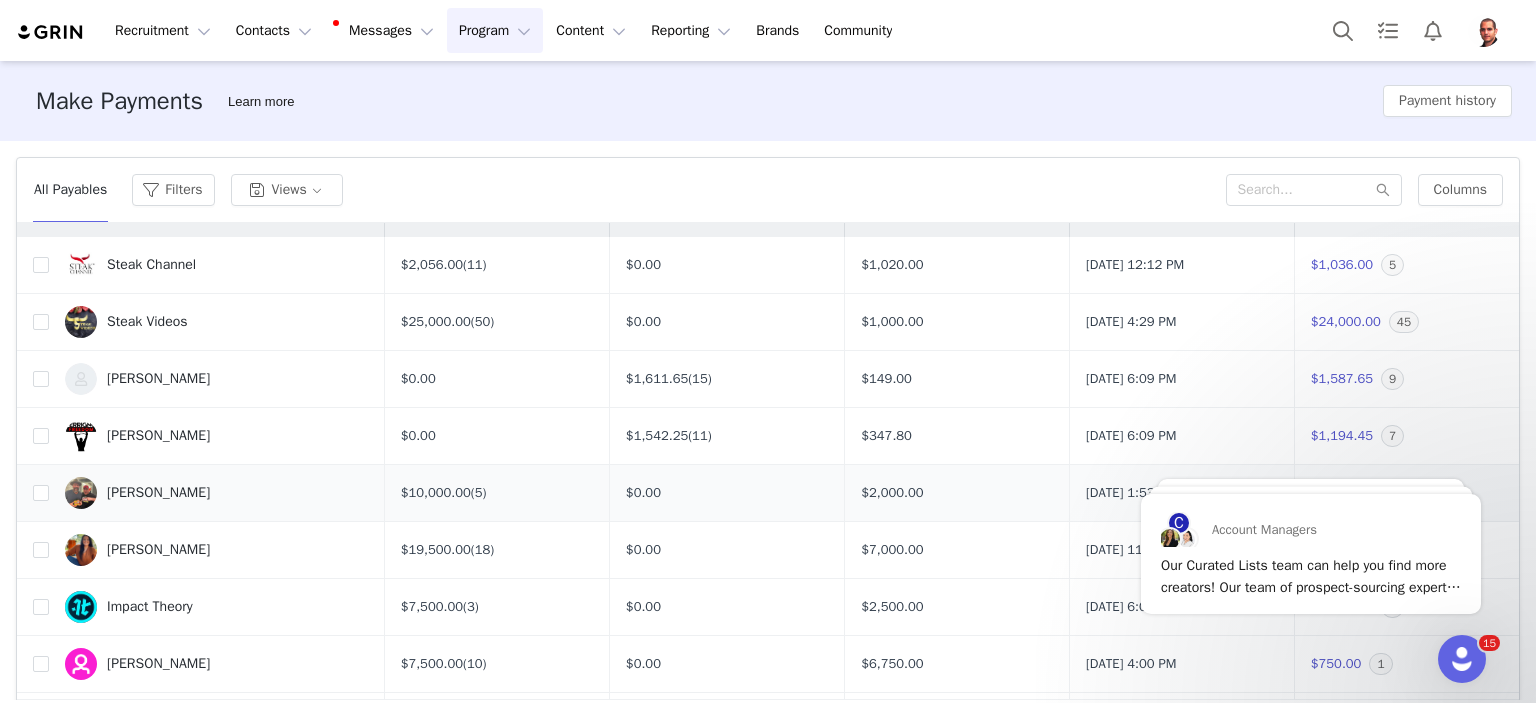 scroll, scrollTop: 0, scrollLeft: 0, axis: both 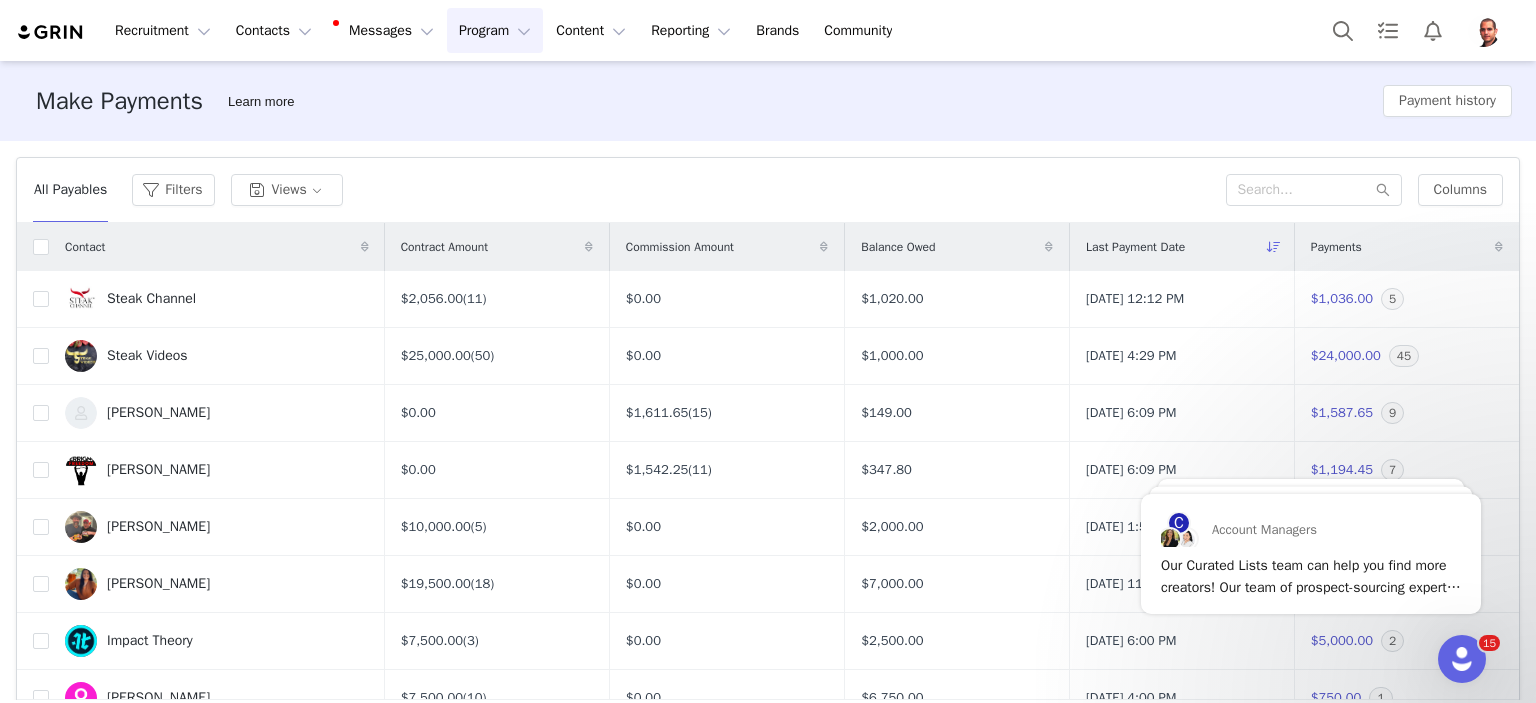 click 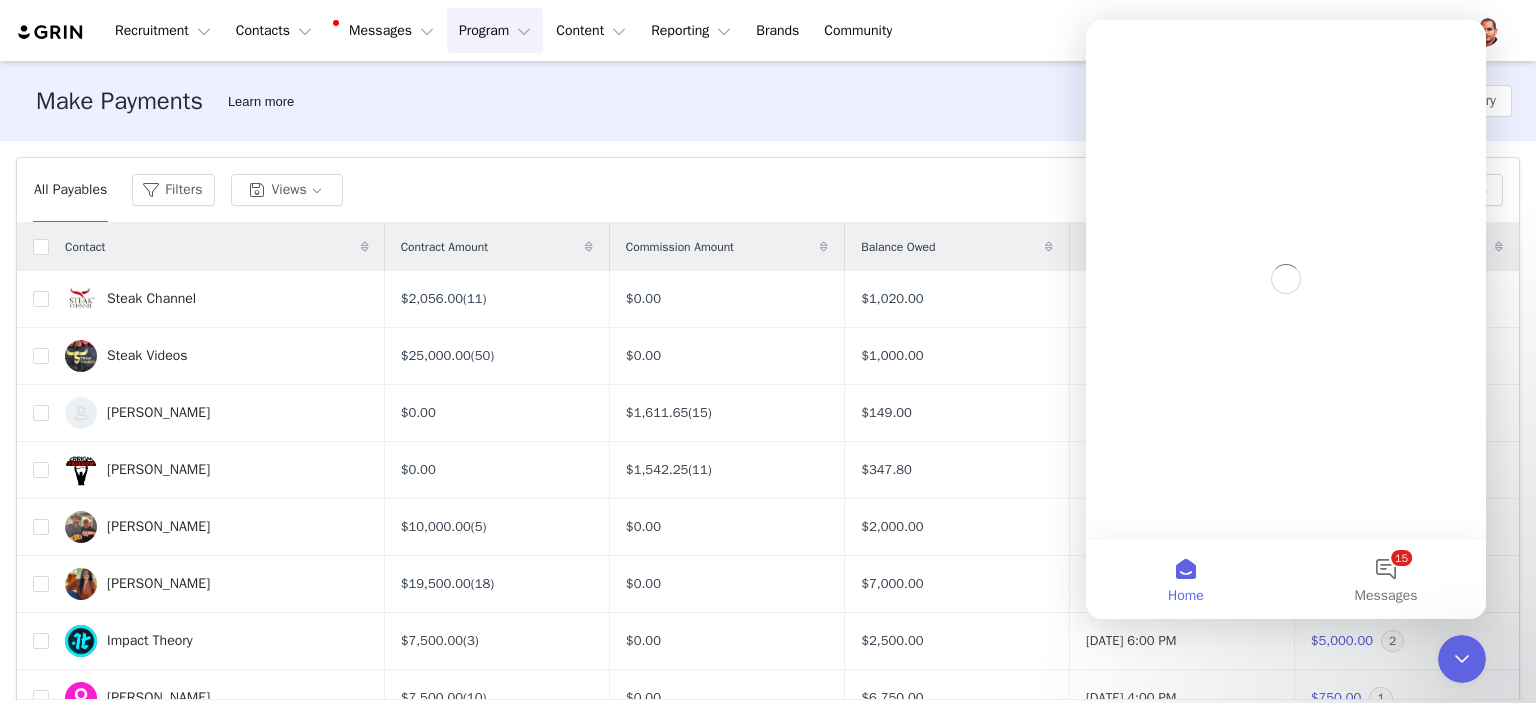 scroll, scrollTop: 0, scrollLeft: 0, axis: both 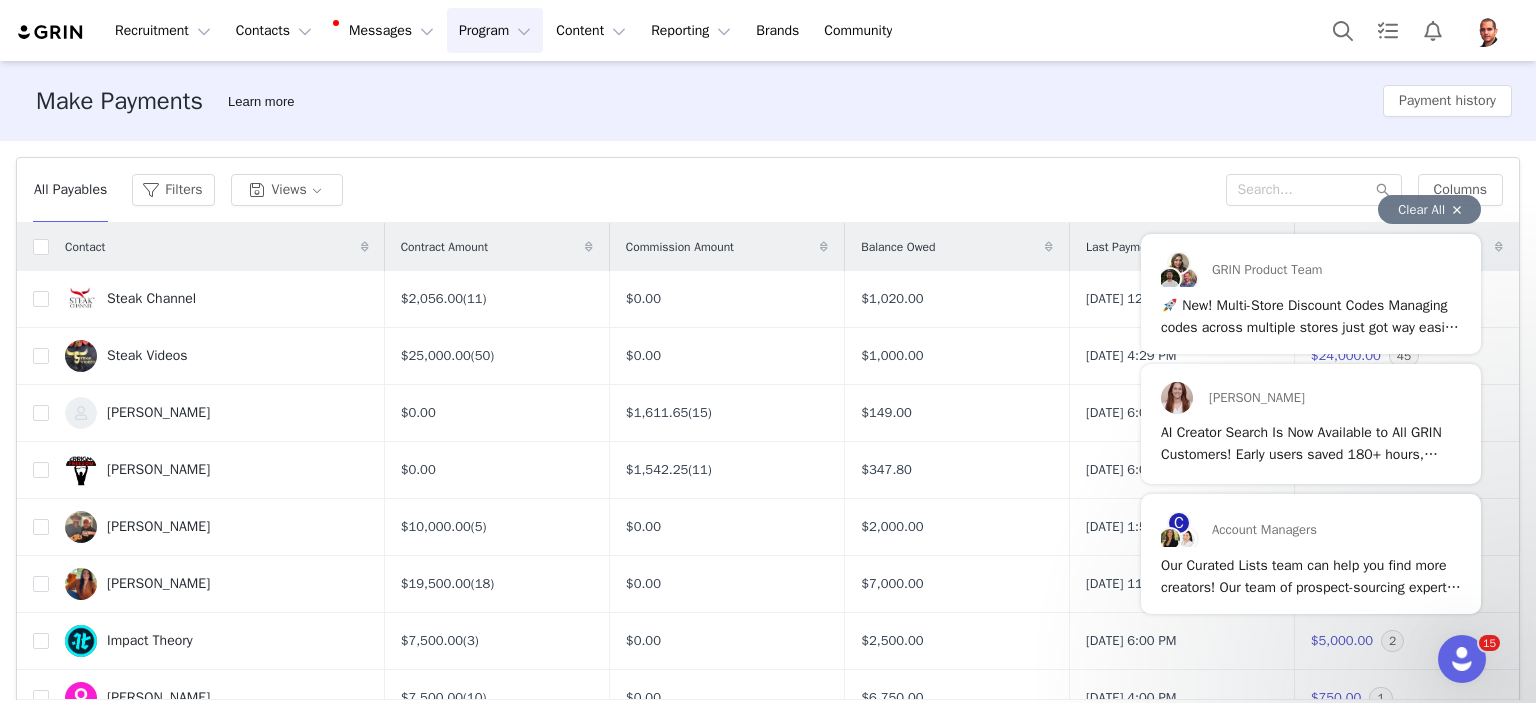 click on "Clear All" at bounding box center [1429, 209] 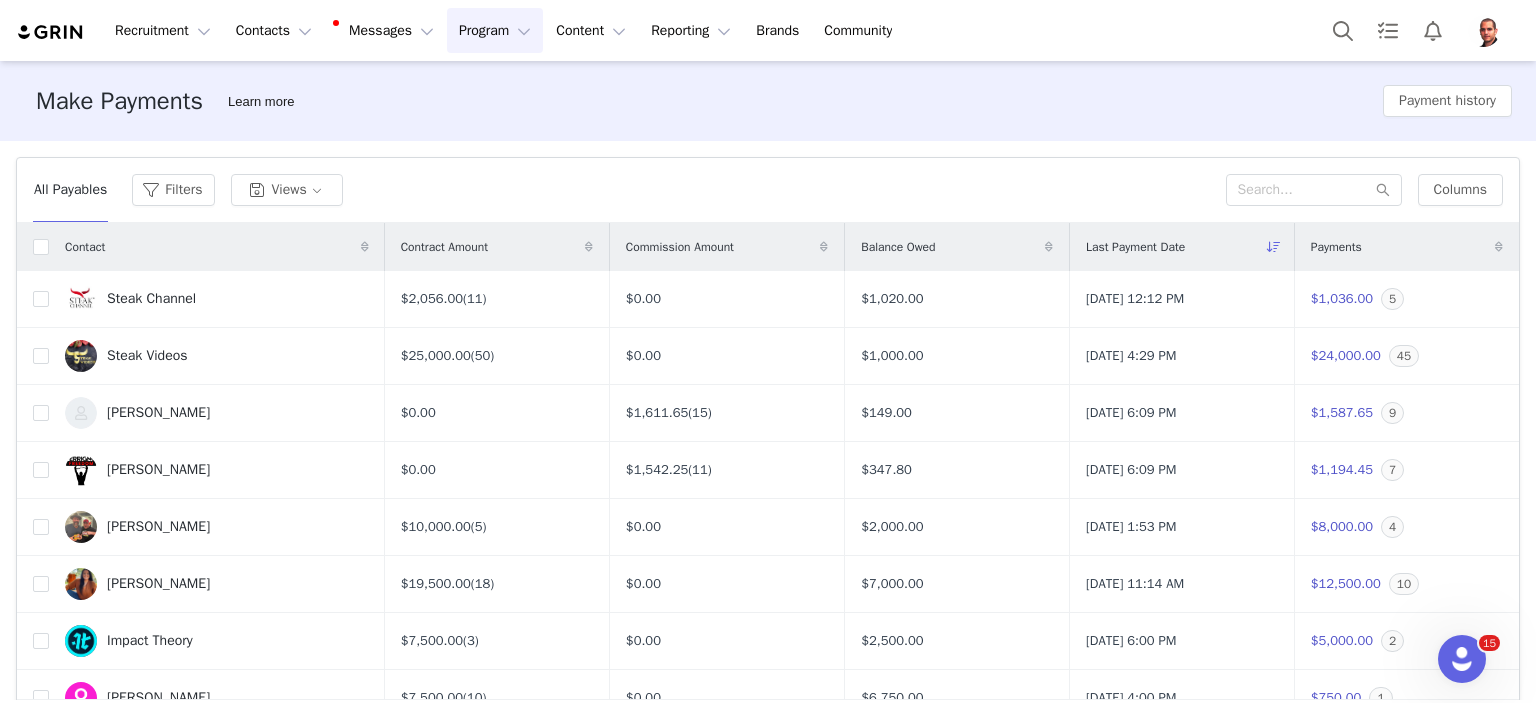 click at bounding box center (1484, 31) 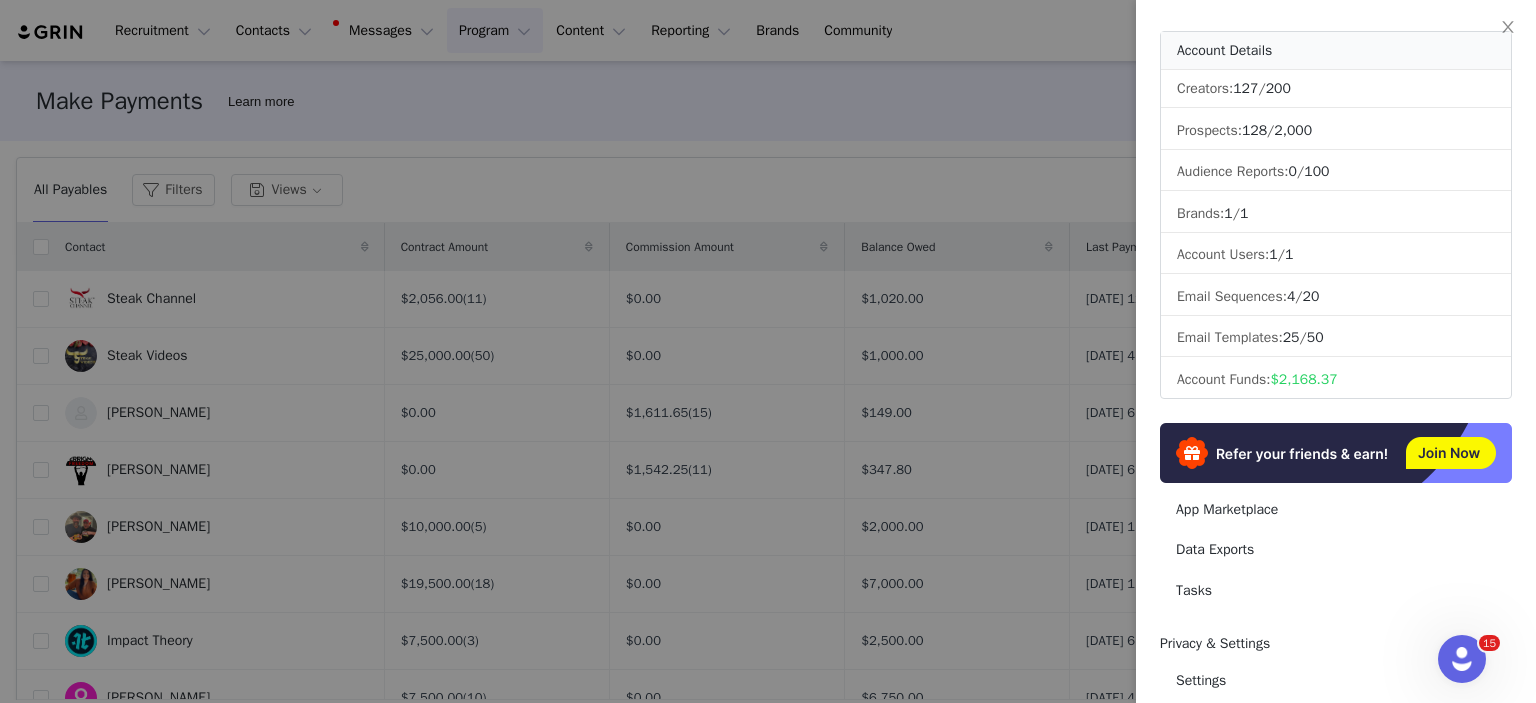 click on "Account Funds:   $2,168.37" at bounding box center (1336, 379) 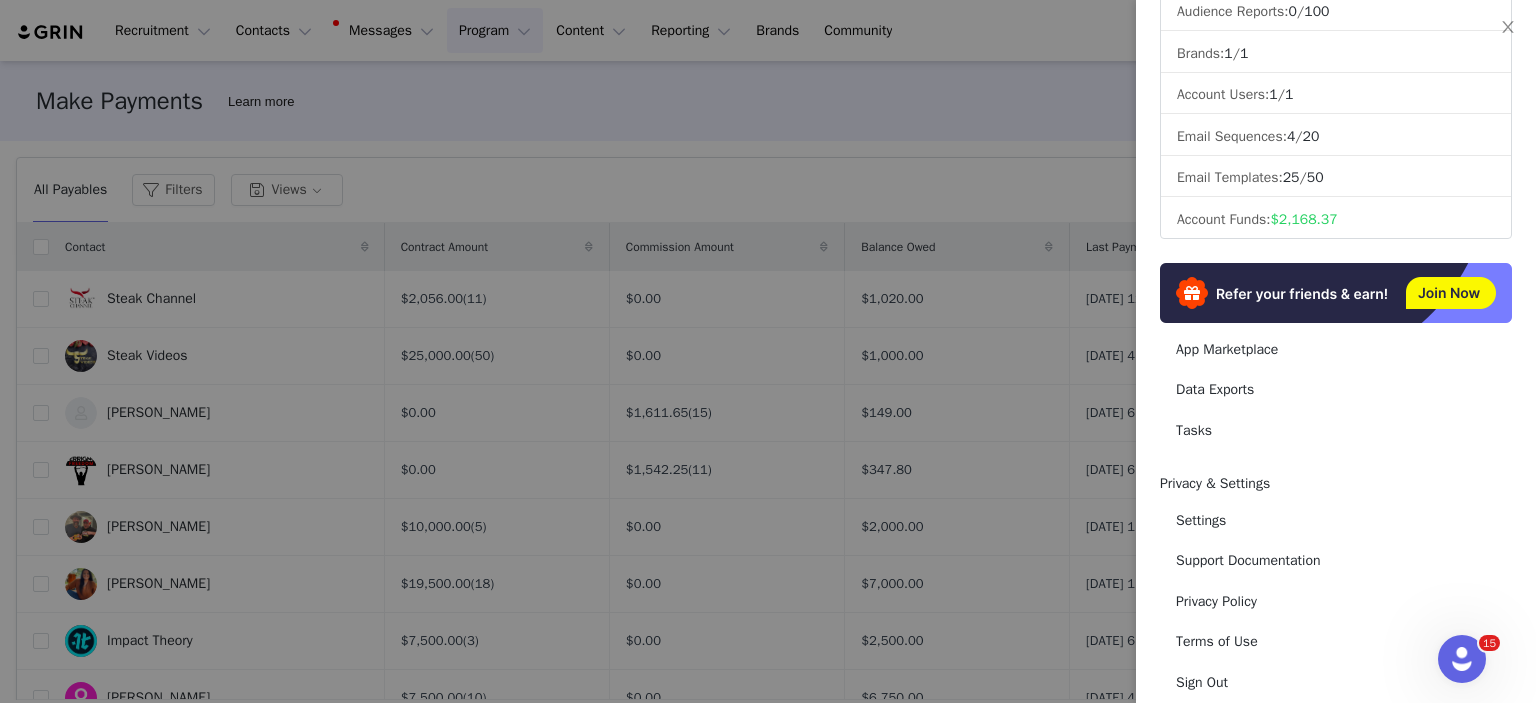 scroll, scrollTop: 300, scrollLeft: 0, axis: vertical 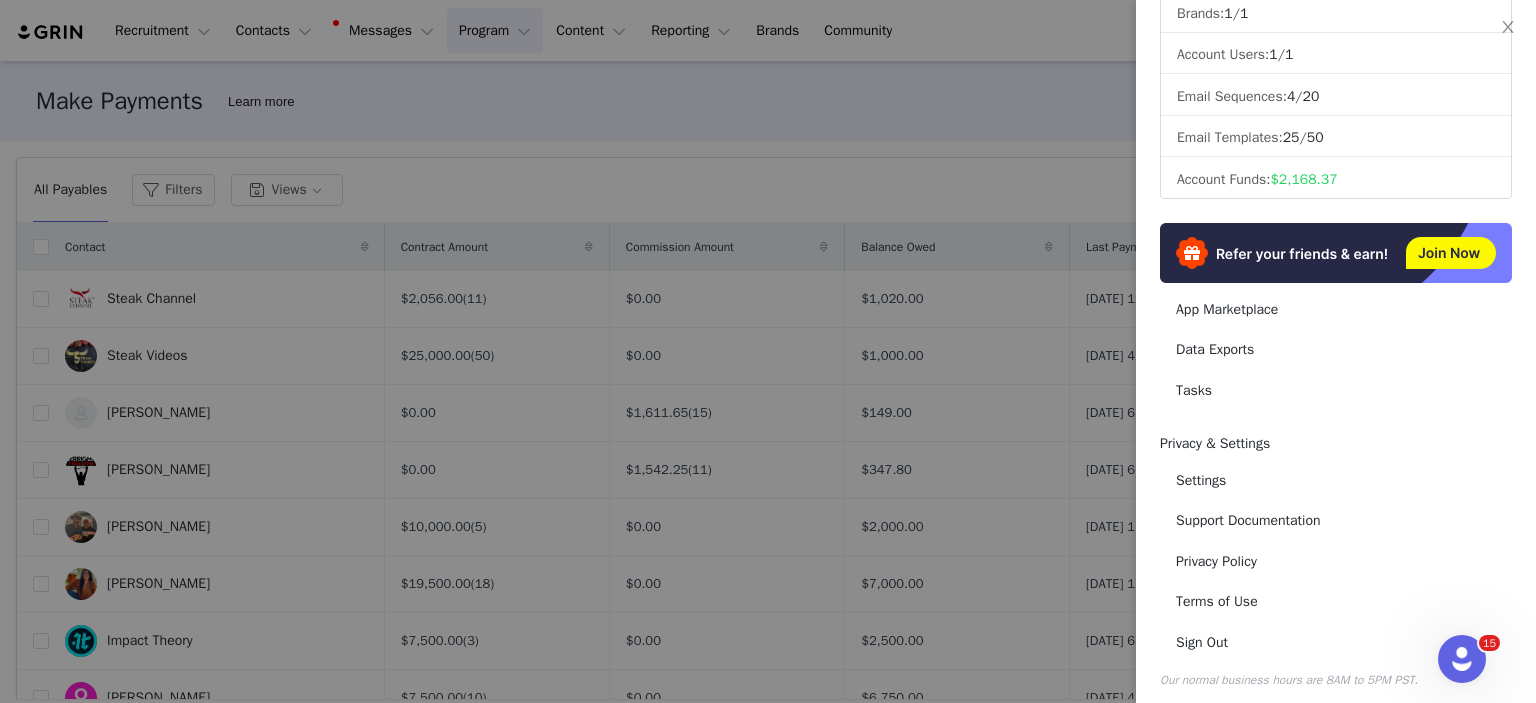 click on "Account Users:   1  /  1" at bounding box center (1336, 55) 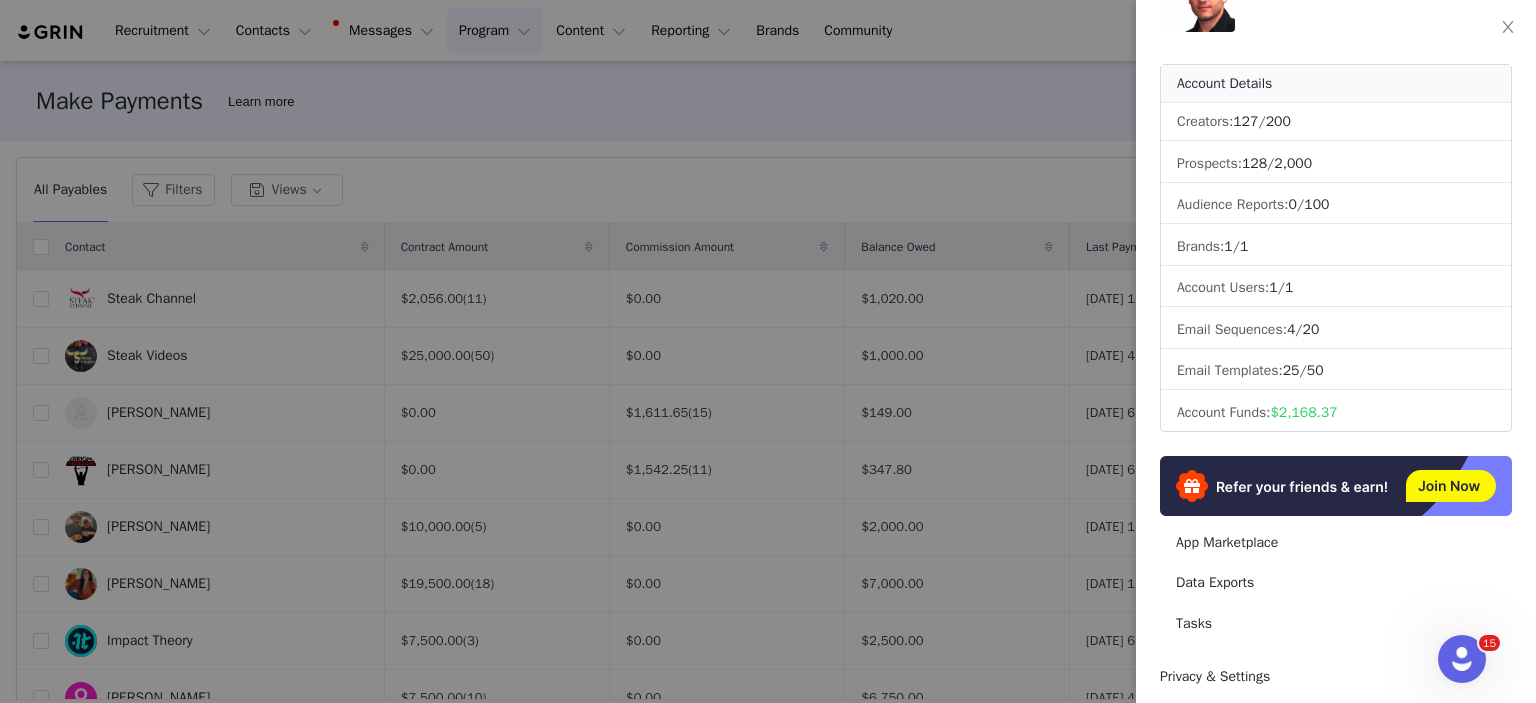 scroll, scrollTop: 0, scrollLeft: 0, axis: both 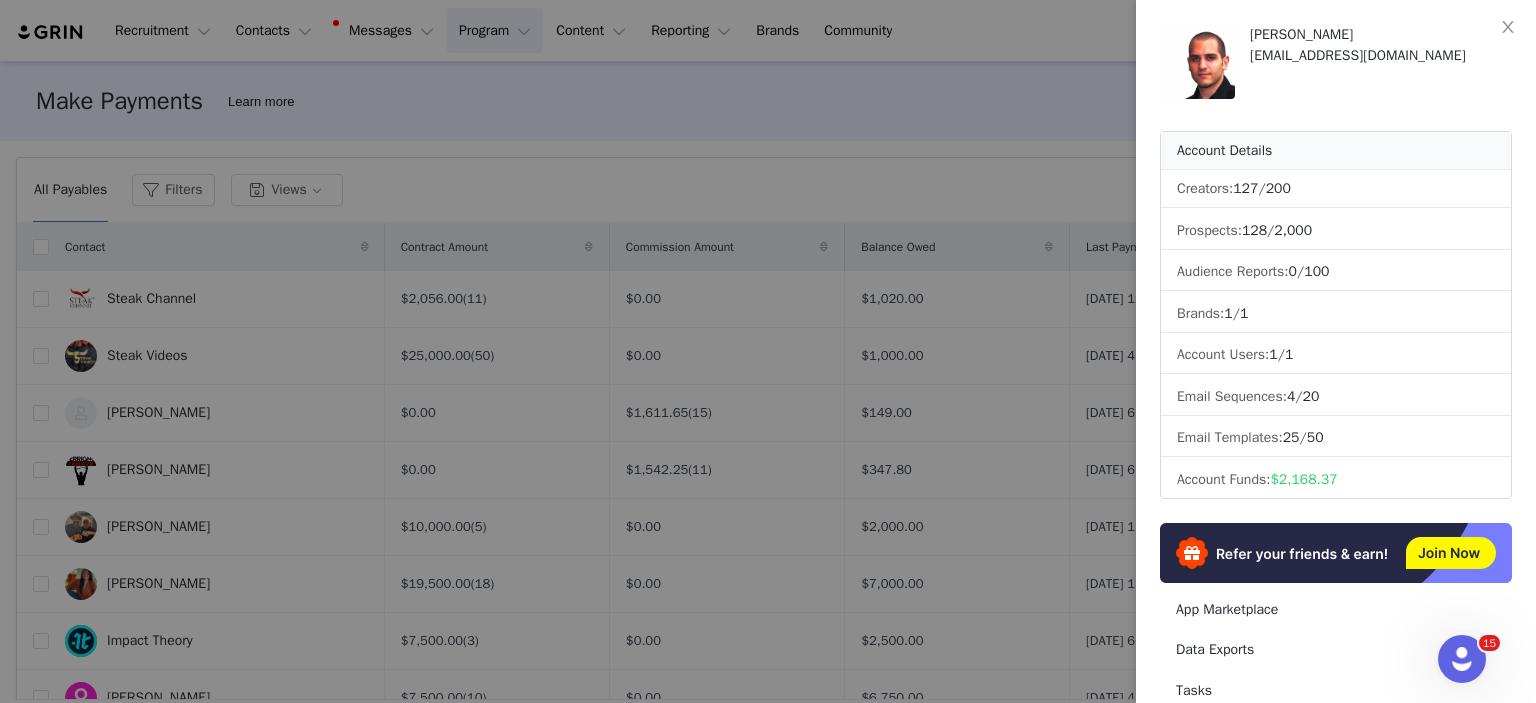 click on "Account Details  Creators:   127  /  200  Prospects:   128  /  2,000  Audience Reports:   0  /  100  Brands:   1  /  1  Account Users:   1  /  1  Email Sequences:   4  /  20  Email Templates:   25  /  50  Account Funds:   $2,168.37" at bounding box center (1336, 315) 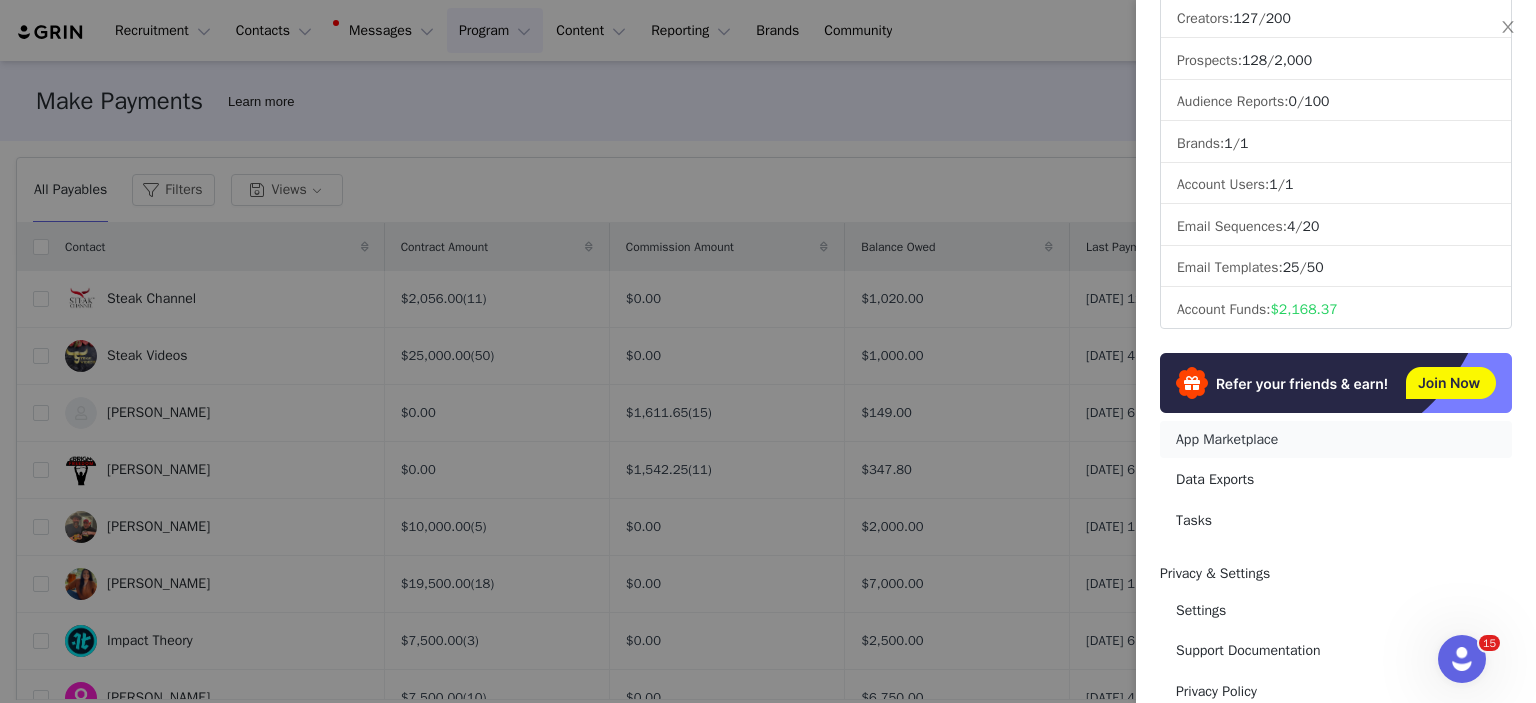 scroll, scrollTop: 200, scrollLeft: 0, axis: vertical 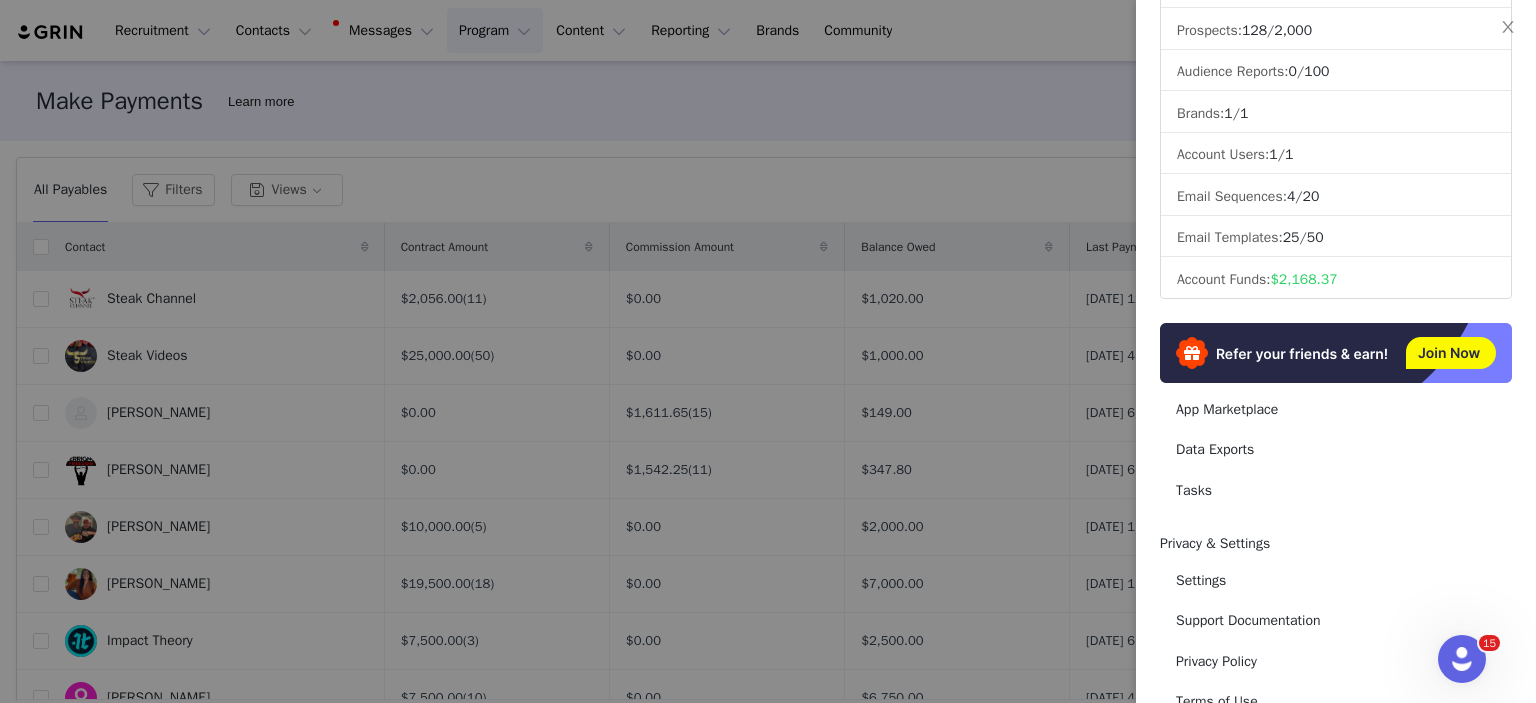 click at bounding box center (768, 351) 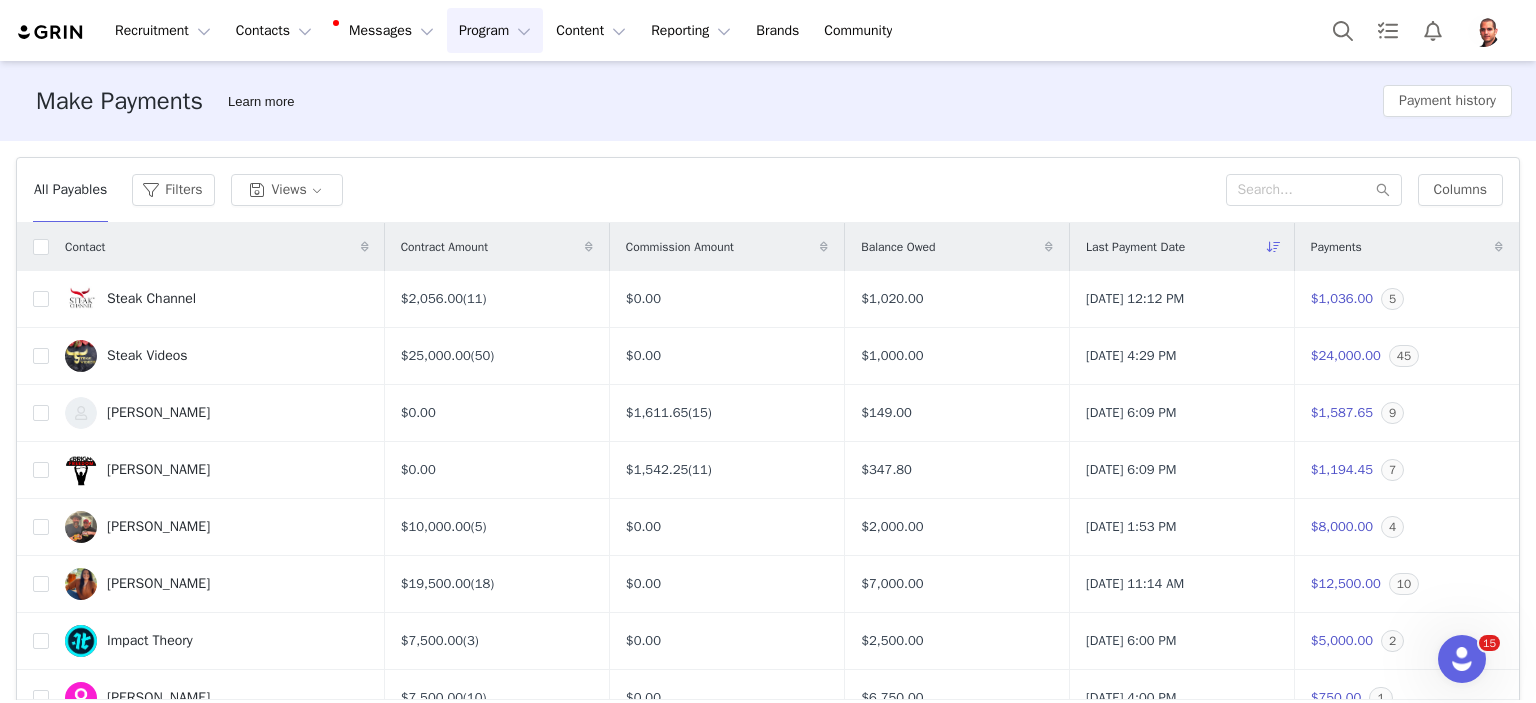 click on "All Payables" at bounding box center (70, 190) 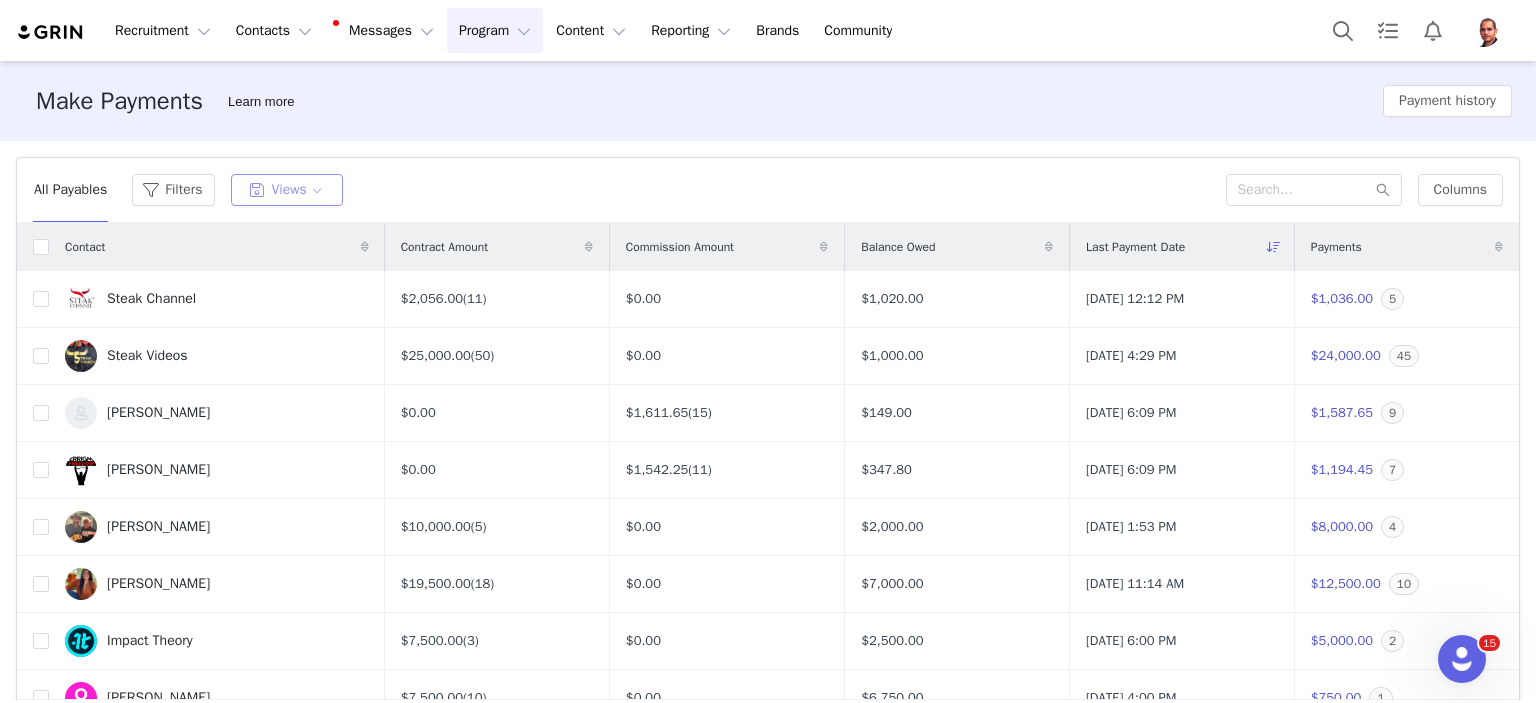 click on "Views" at bounding box center (287, 190) 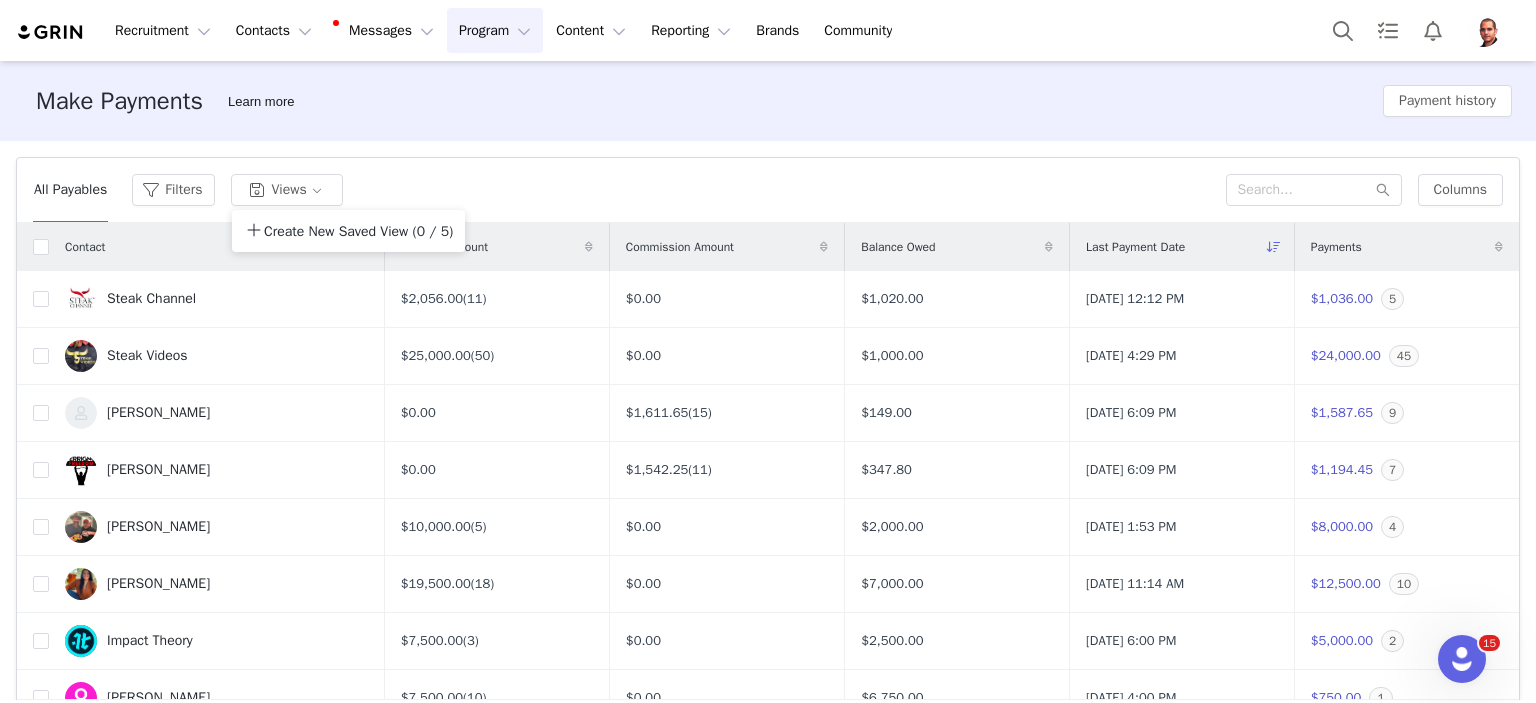 click on "All Payables Filters Views" at bounding box center [629, 190] 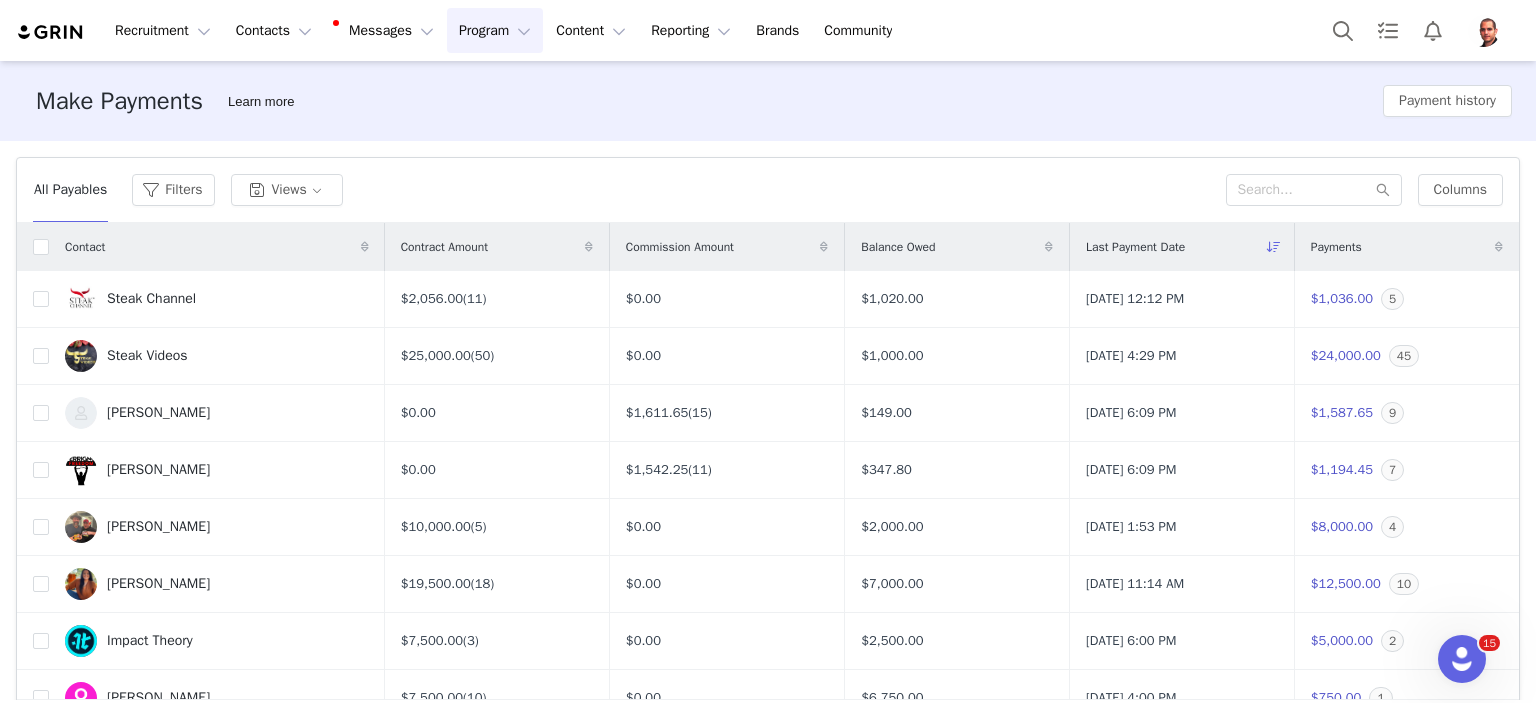 click on "Program Program" at bounding box center (495, 30) 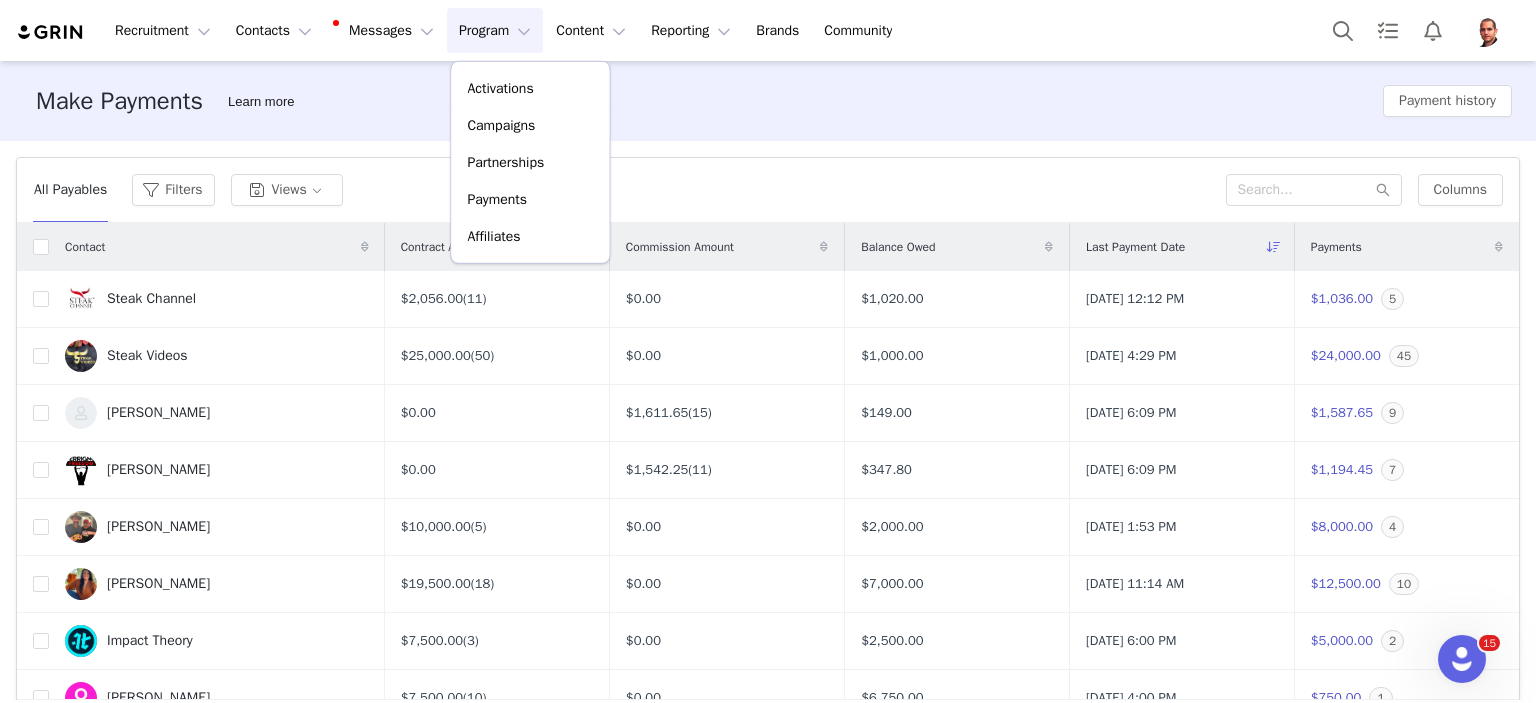 click on "All Payables Filters Views" at bounding box center (629, 190) 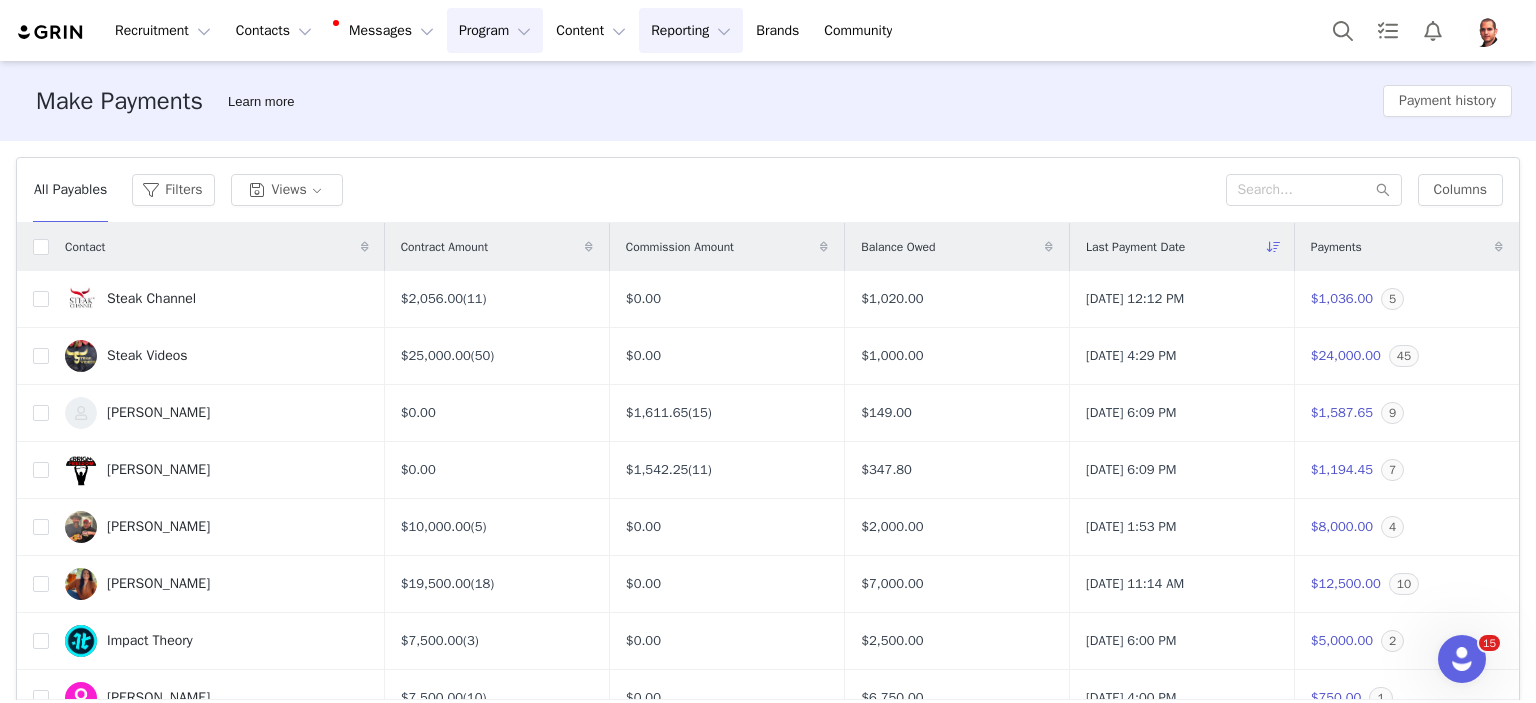 click on "Reporting Reporting" at bounding box center [691, 30] 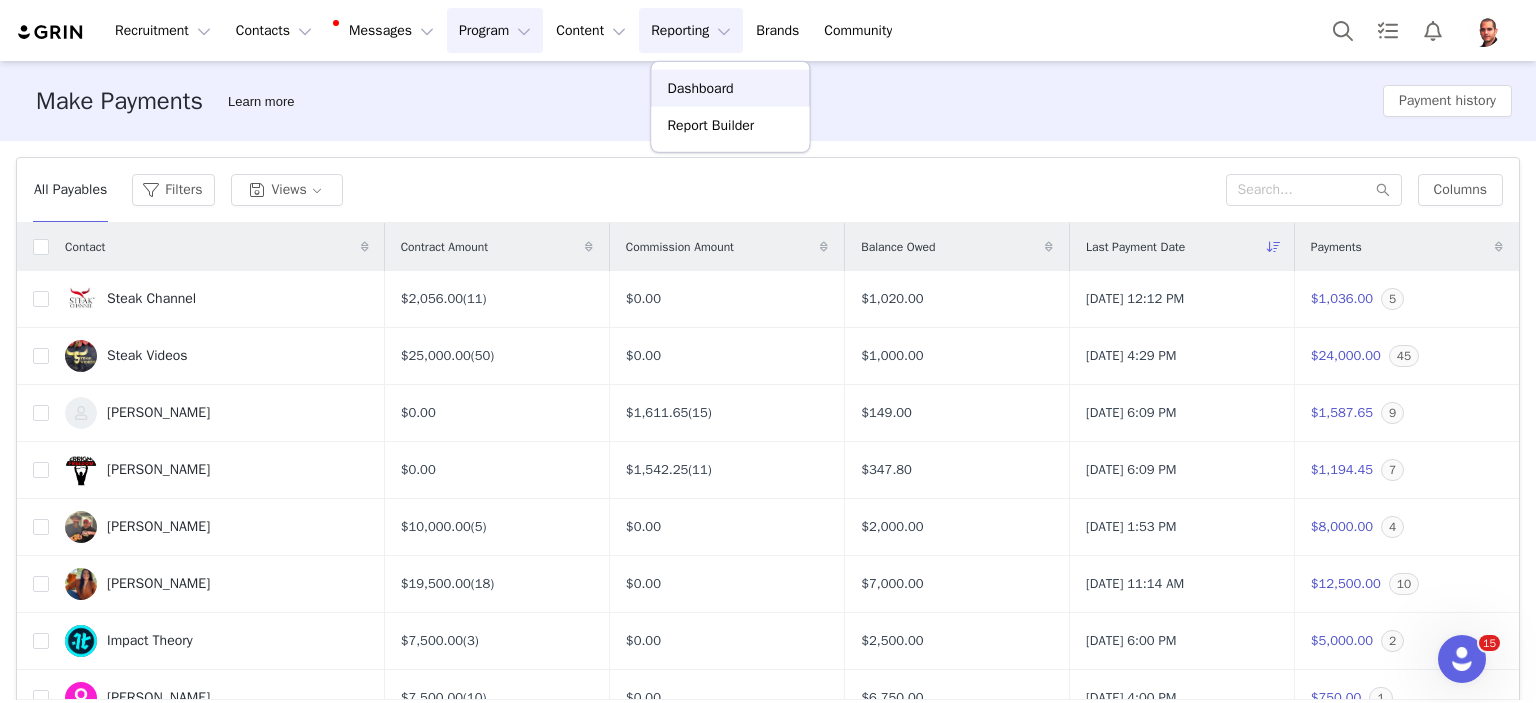 click on "Dashboard" at bounding box center (730, 88) 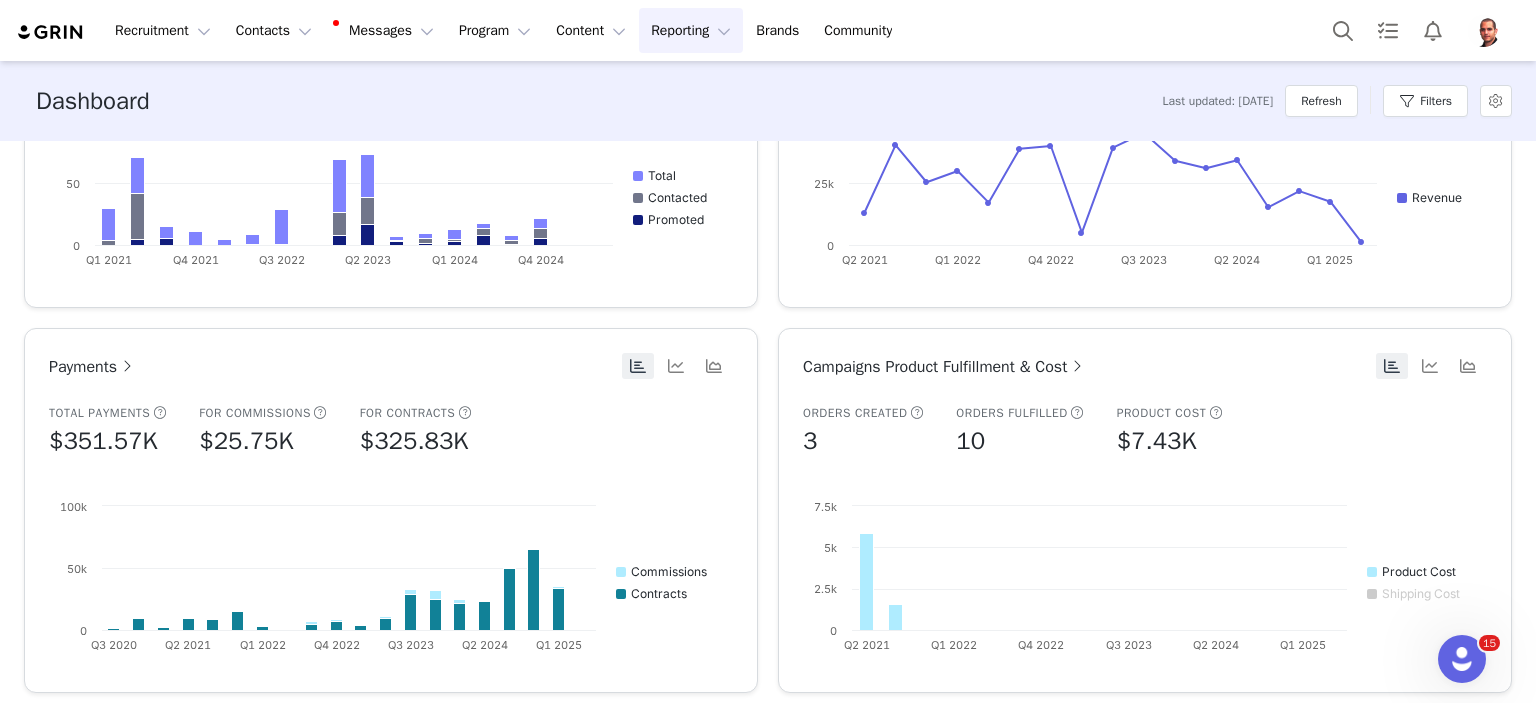 scroll, scrollTop: 1413, scrollLeft: 0, axis: vertical 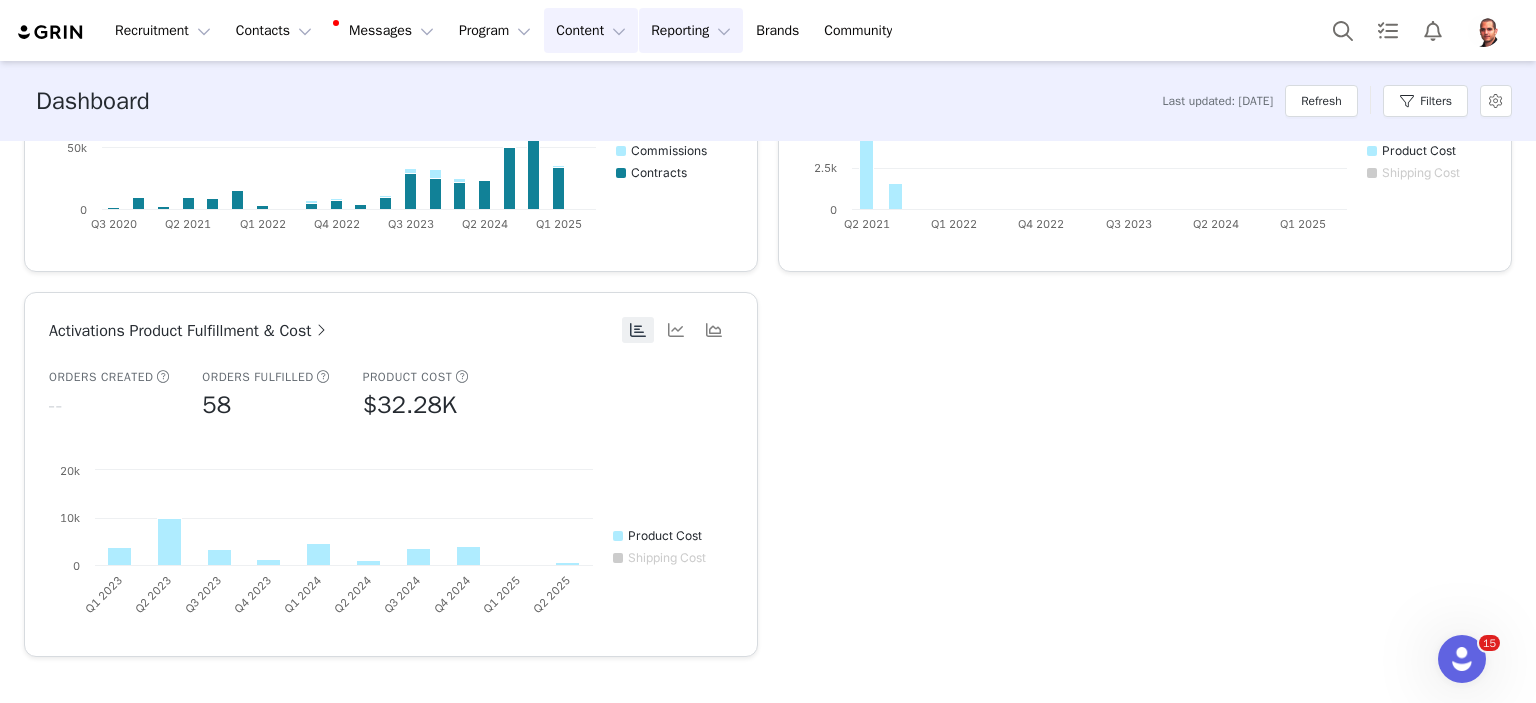click on "Content Content" at bounding box center [591, 30] 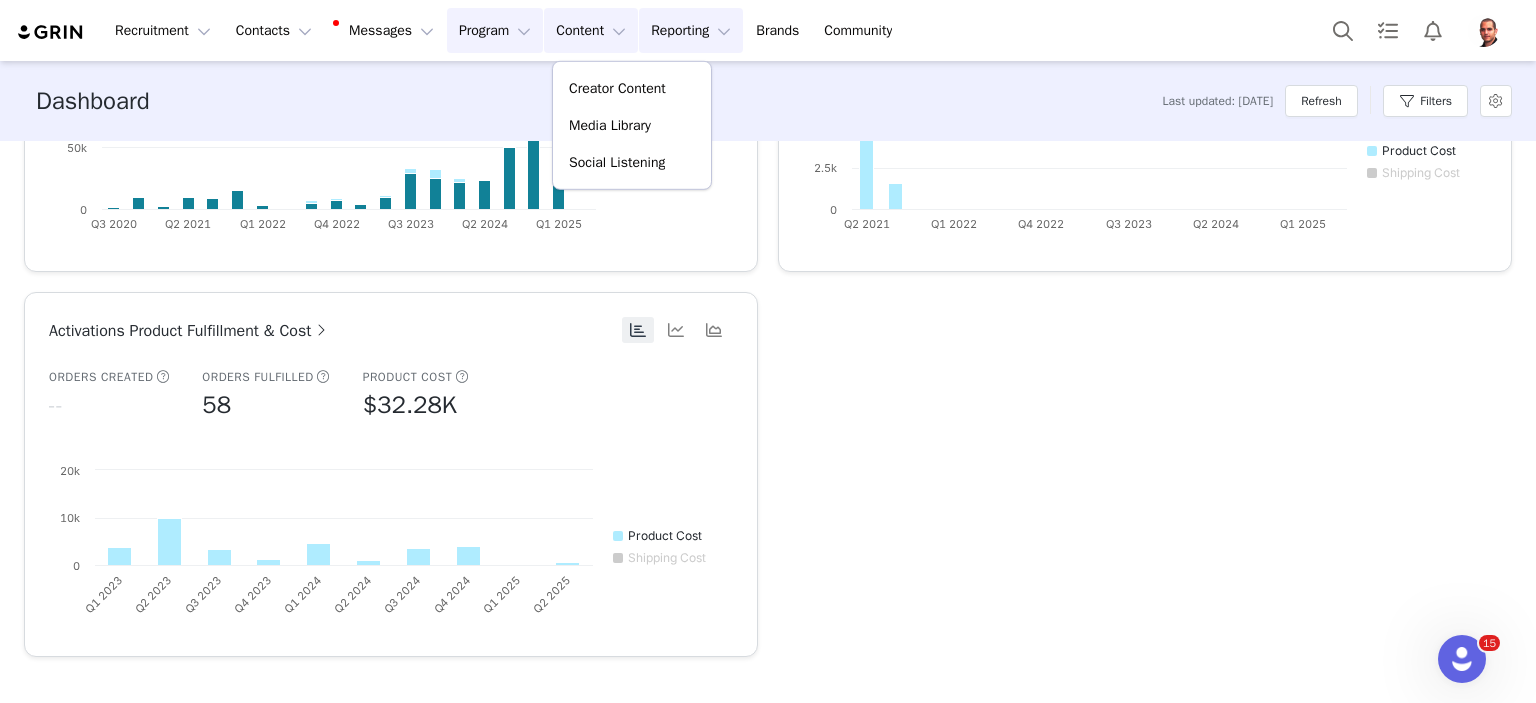 click on "Program Program" at bounding box center [495, 30] 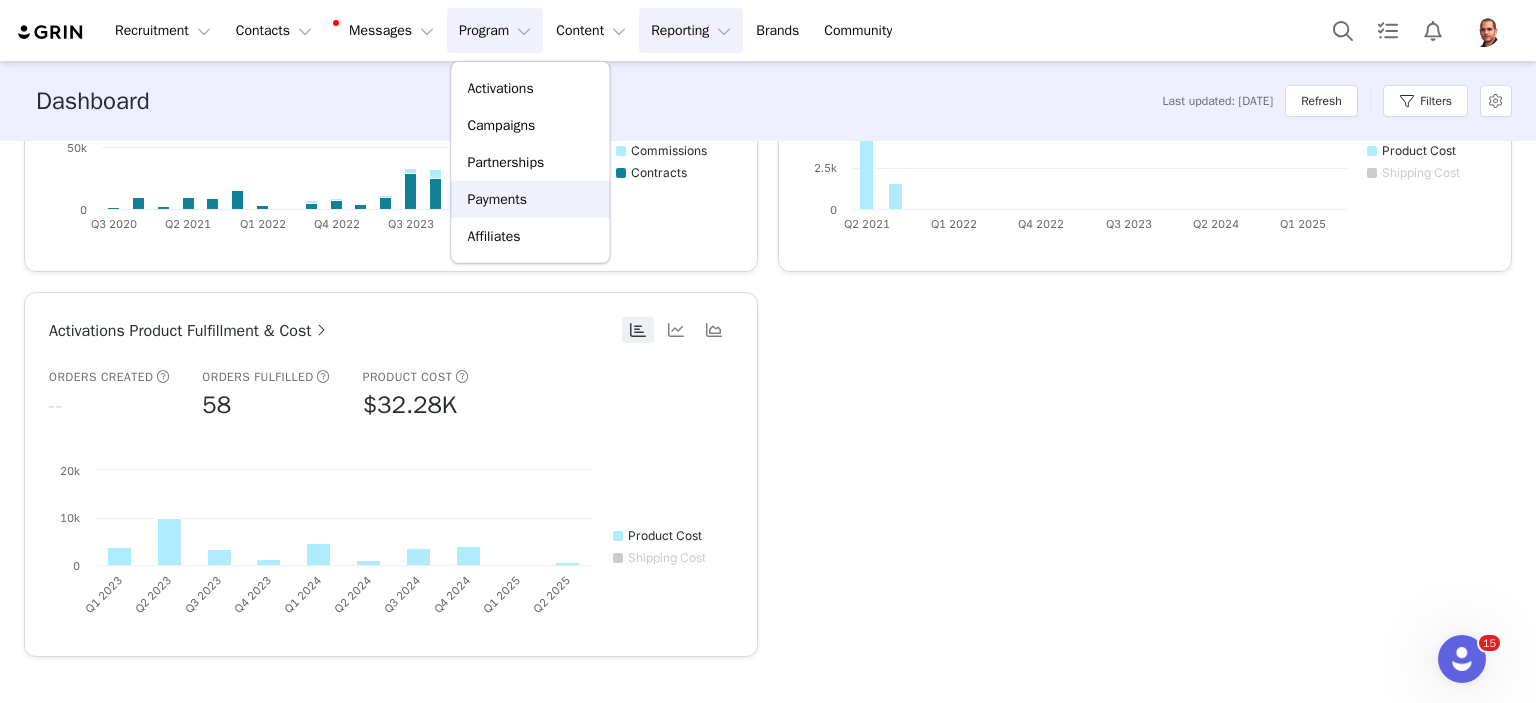 click on "Payments" at bounding box center (530, 199) 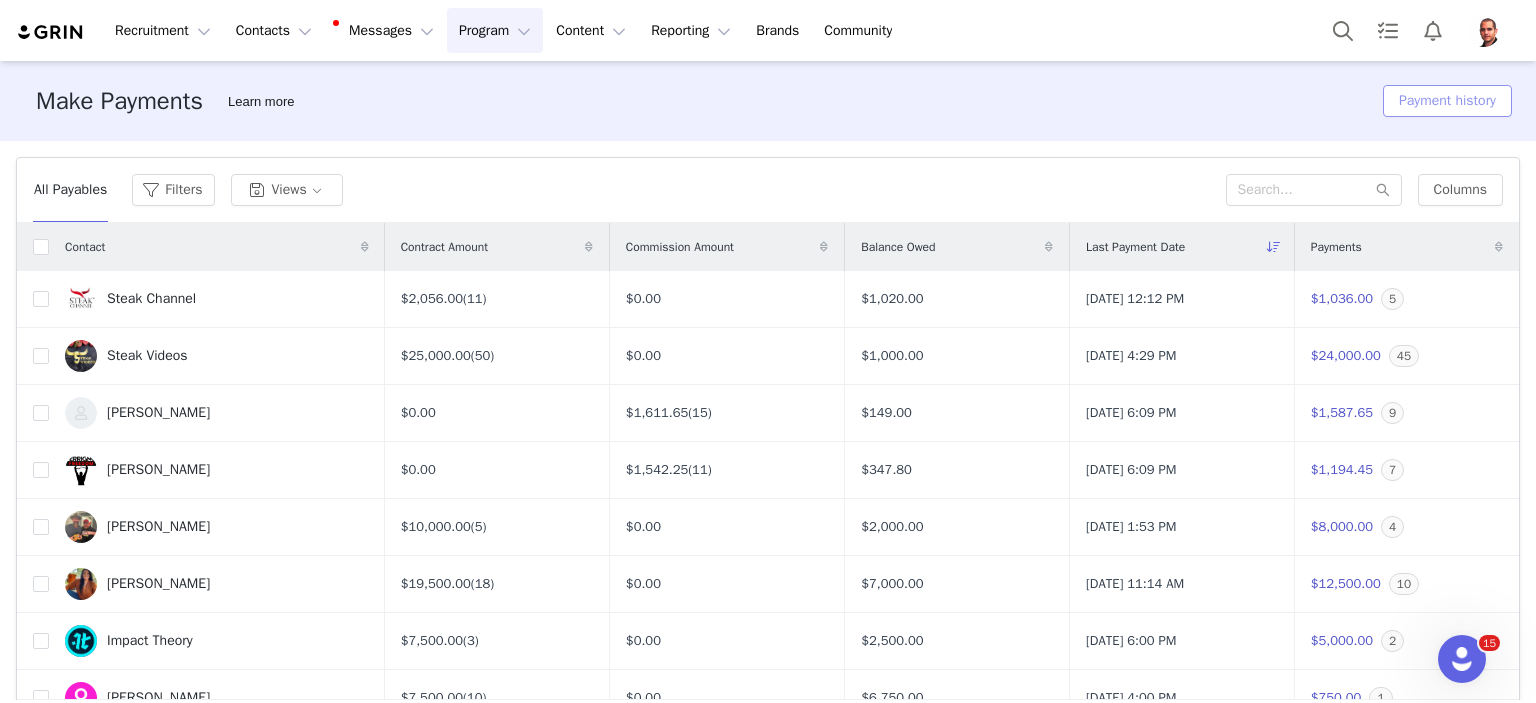 click on "Payment history" at bounding box center (1447, 101) 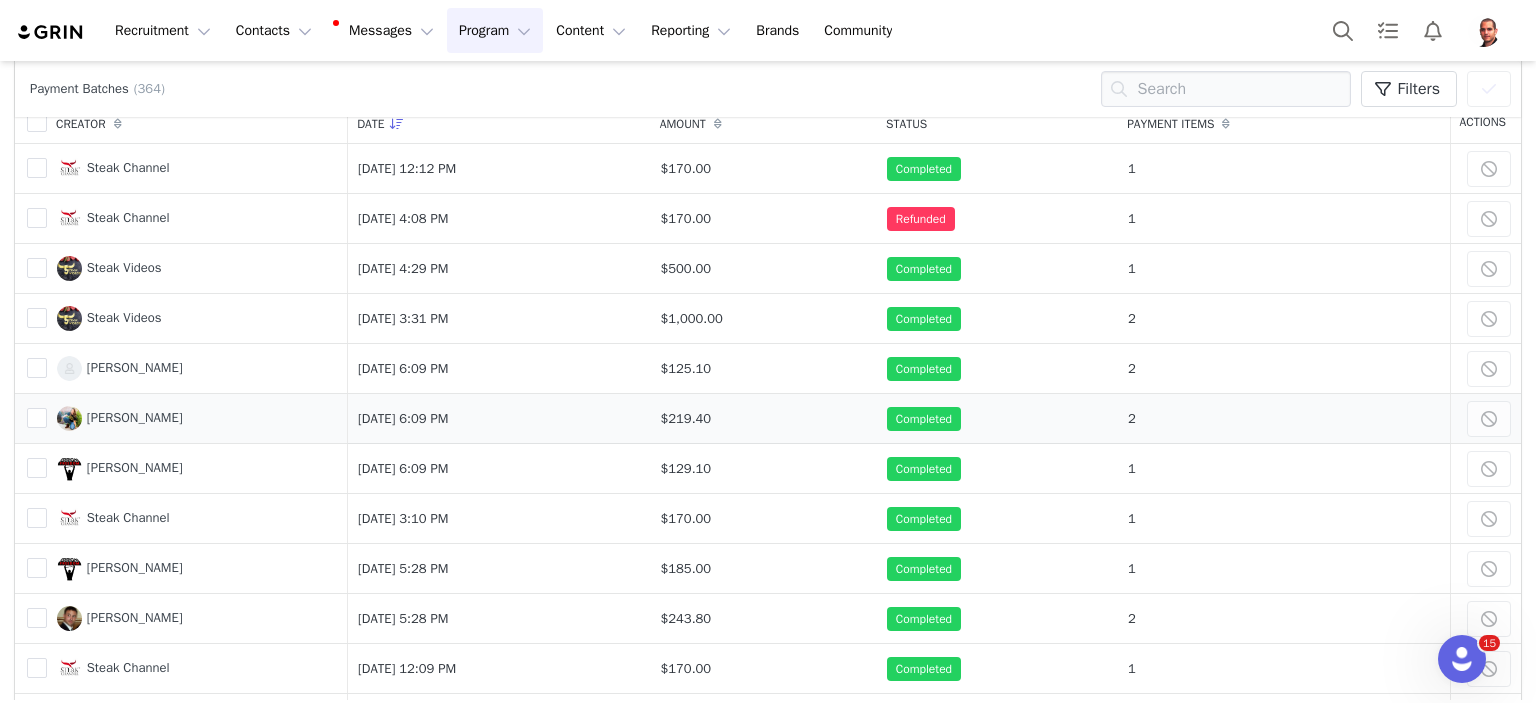 scroll, scrollTop: 100, scrollLeft: 0, axis: vertical 